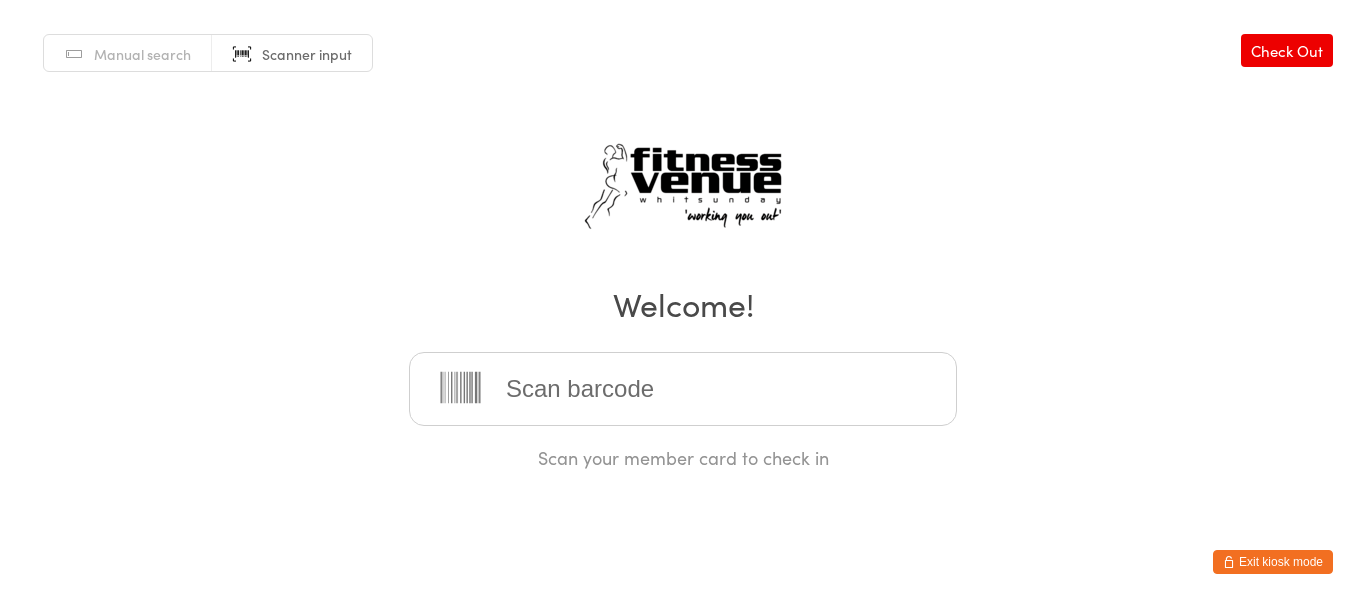 scroll, scrollTop: 0, scrollLeft: 0, axis: both 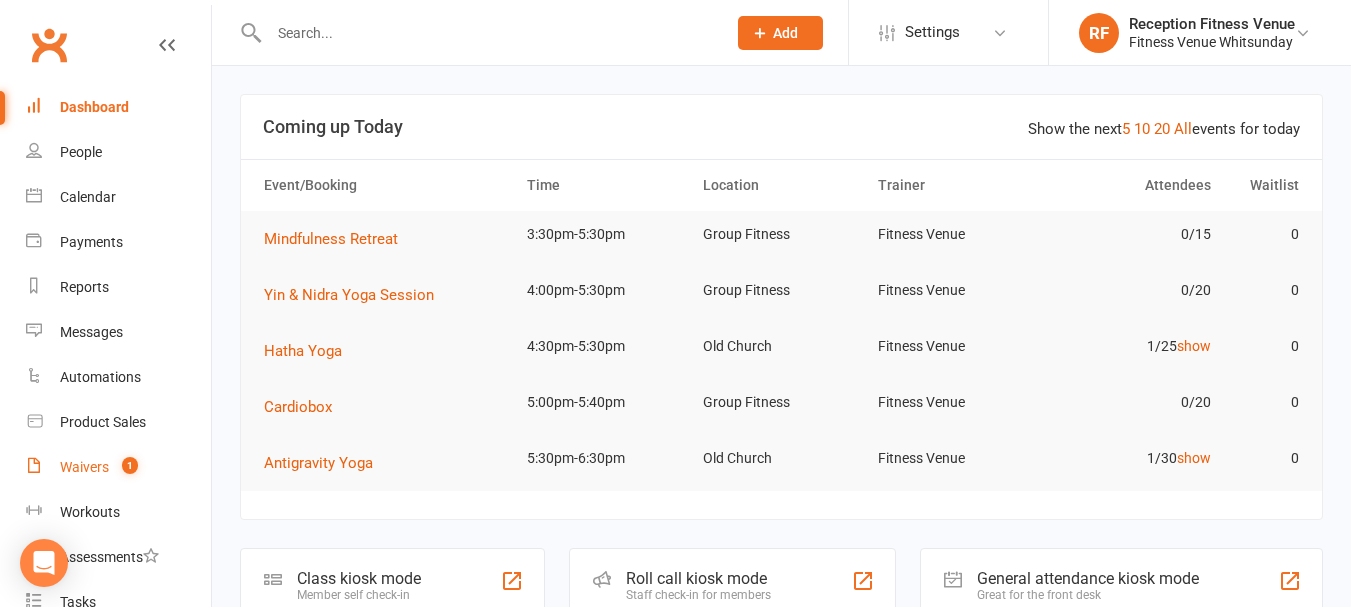 click on "Waivers" at bounding box center [84, 467] 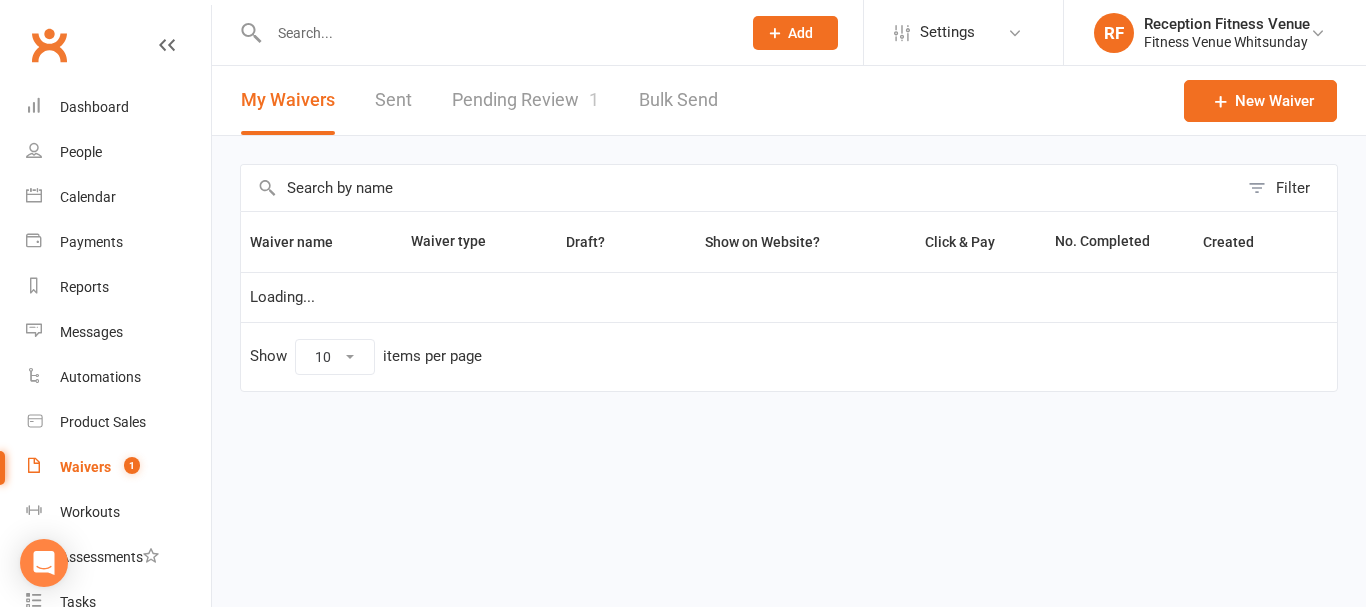 select on "50" 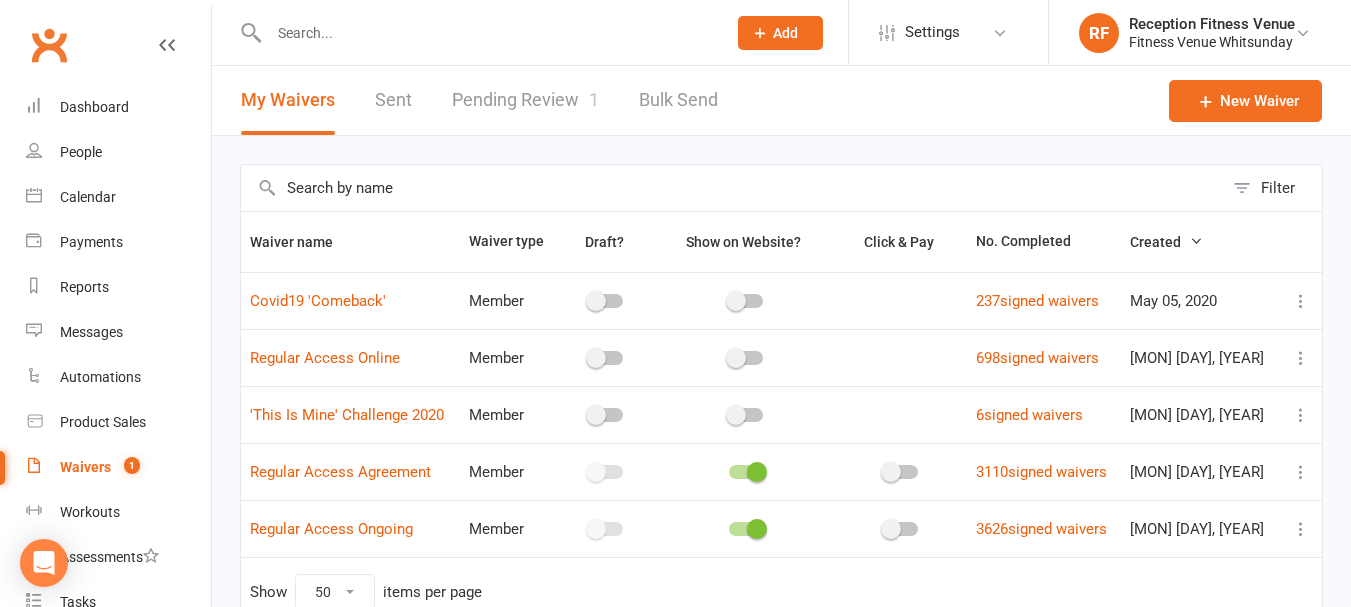 click on "Pending Review 1" at bounding box center [525, 100] 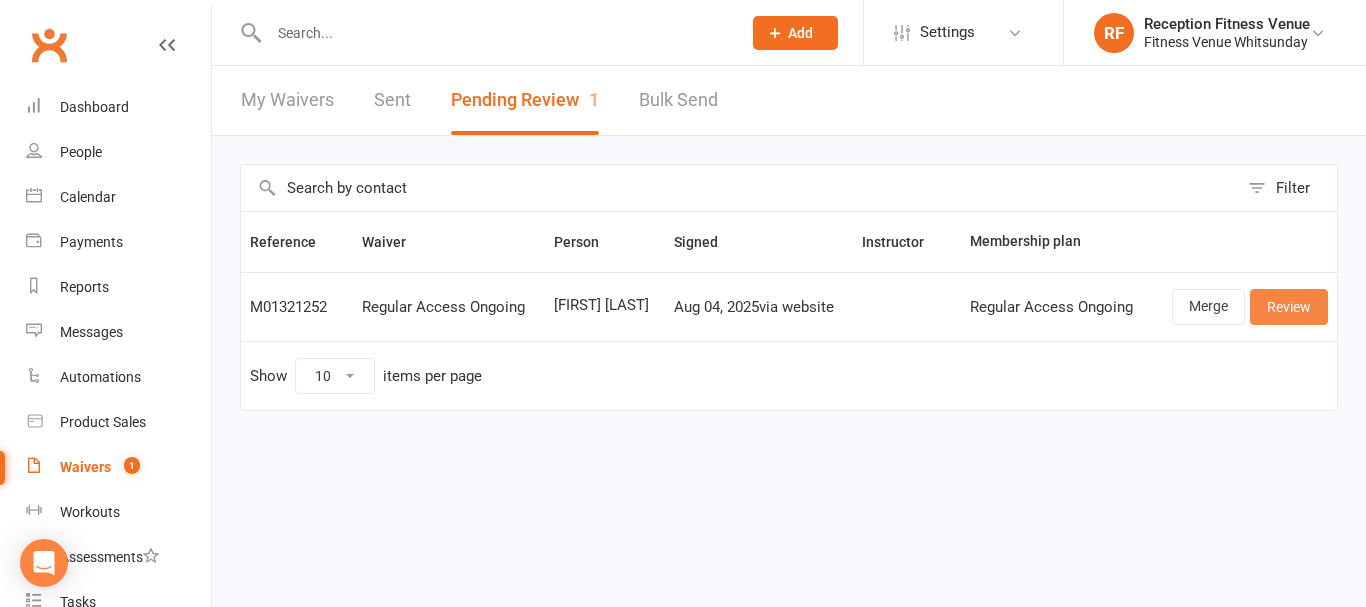click on "Review" at bounding box center [1289, 307] 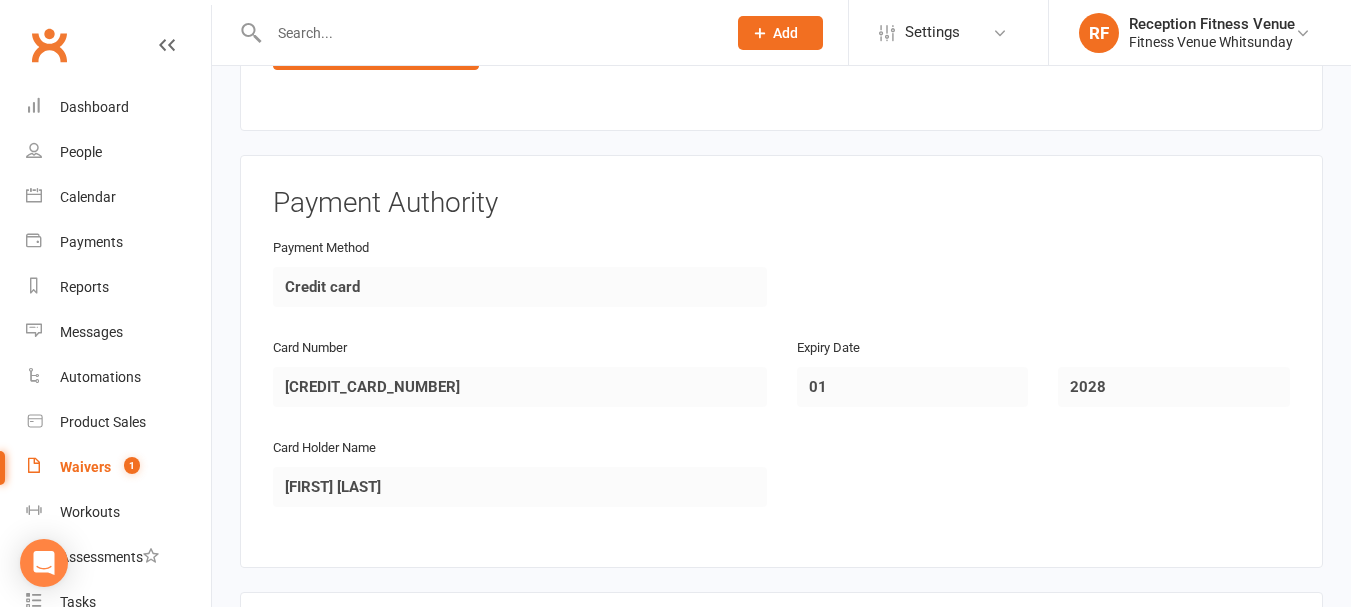 scroll, scrollTop: 2963, scrollLeft: 0, axis: vertical 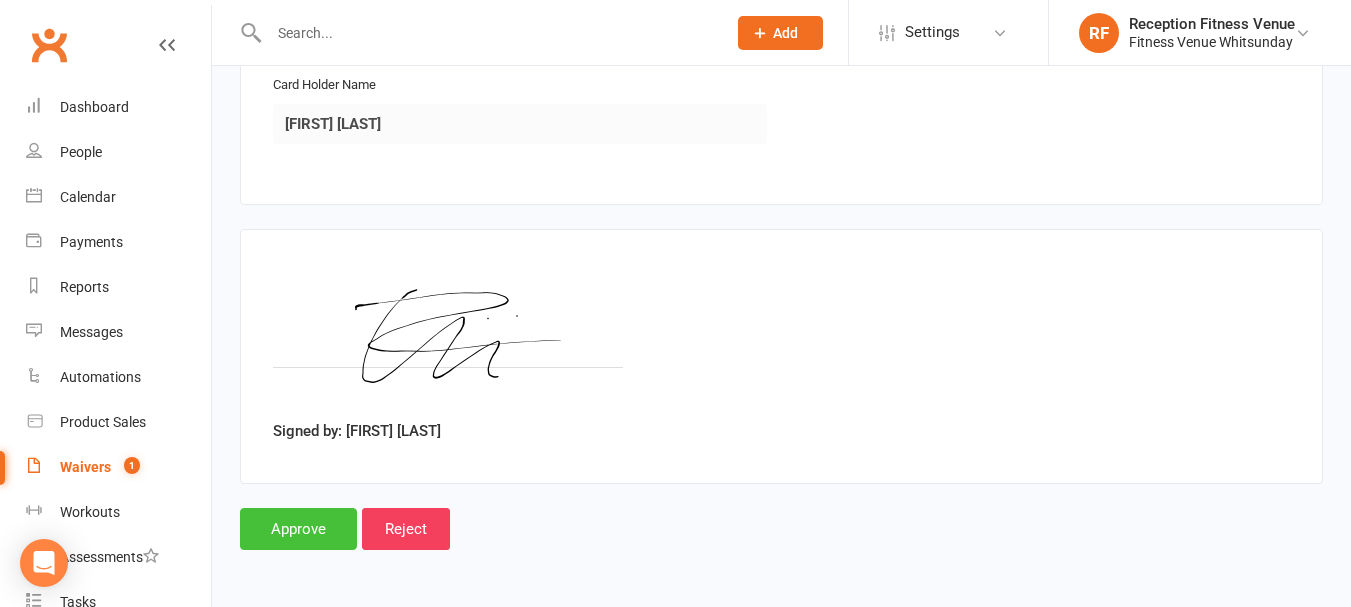 click on "Approve" at bounding box center [298, 529] 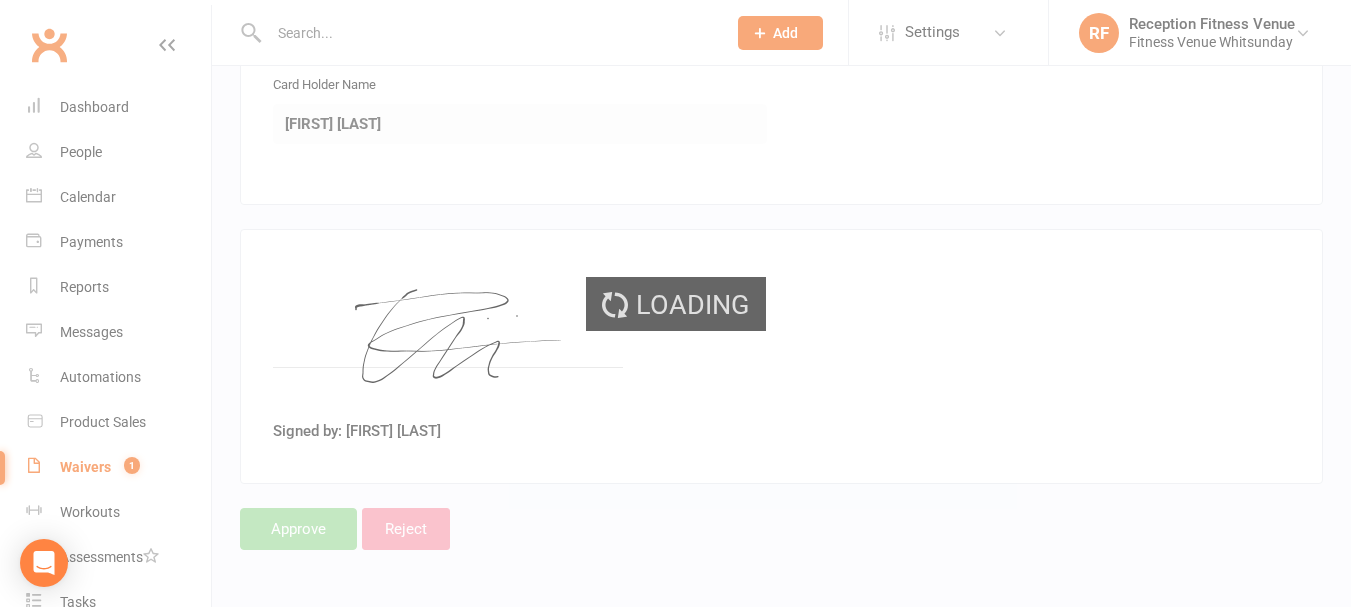 scroll, scrollTop: 0, scrollLeft: 0, axis: both 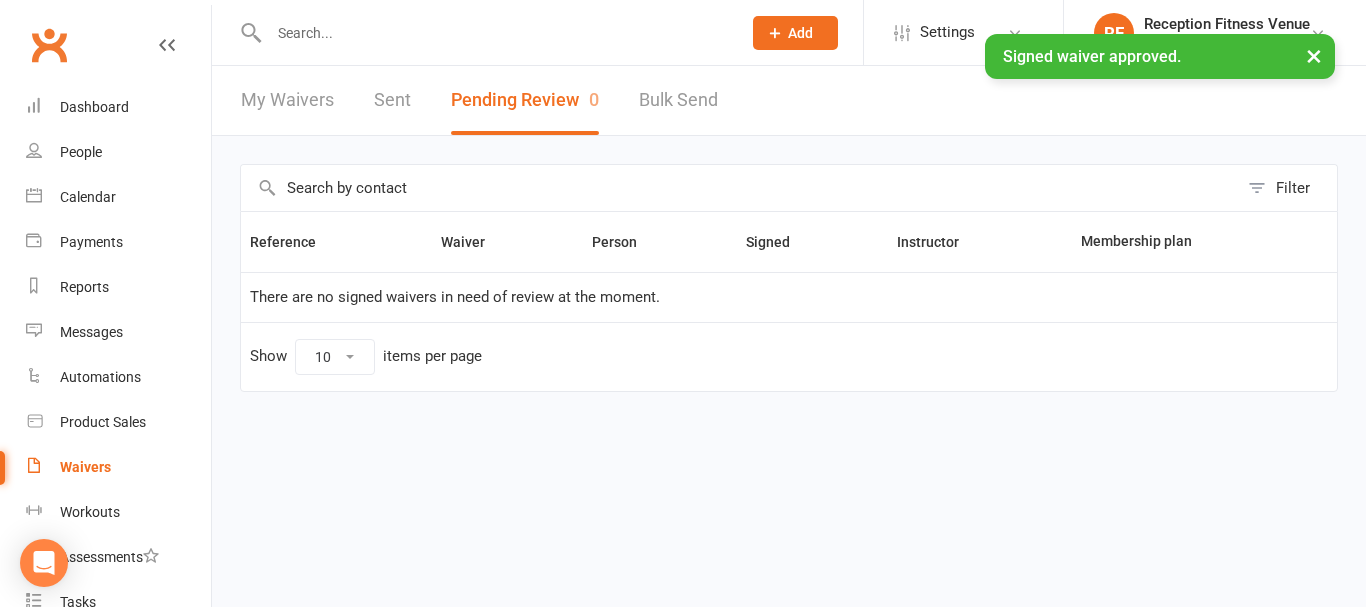click on "Sent" at bounding box center [392, 100] 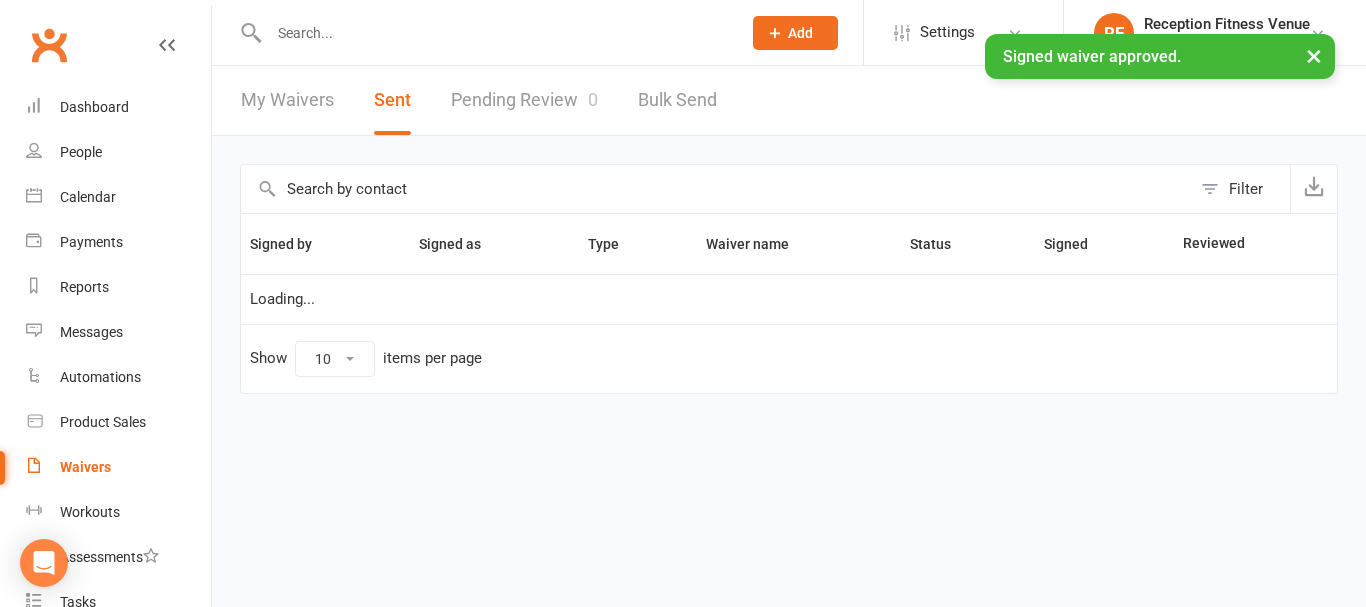 select on "100" 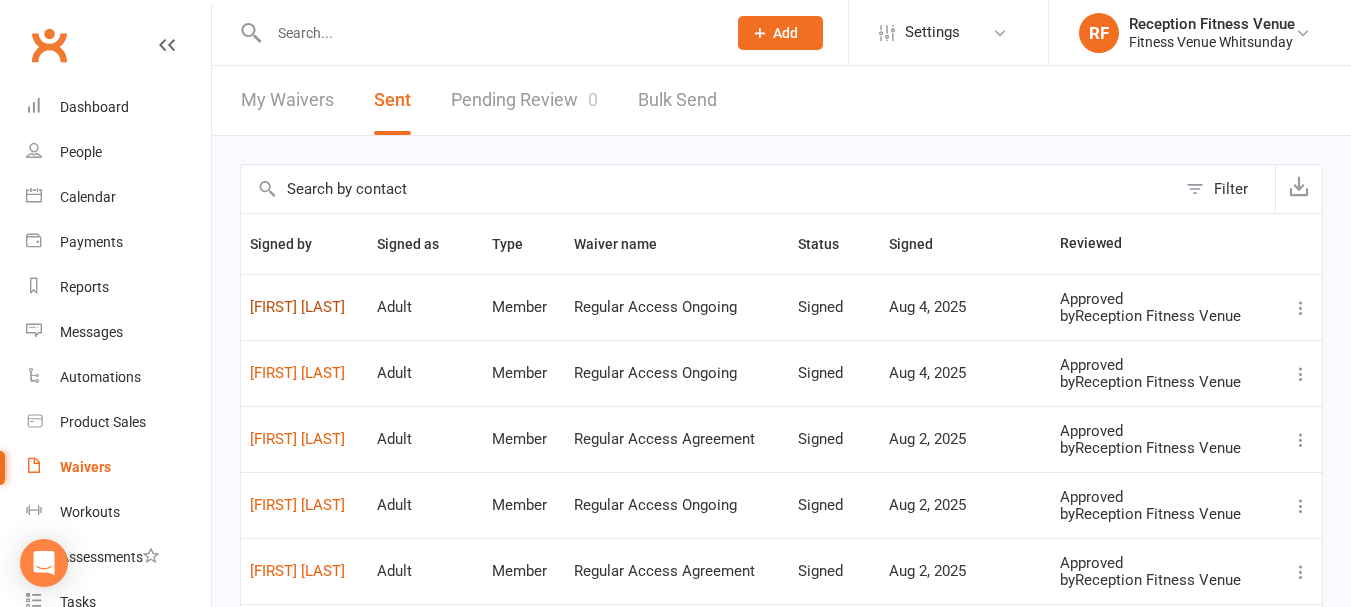 click on "[FIRST] [LAST]" at bounding box center [304, 307] 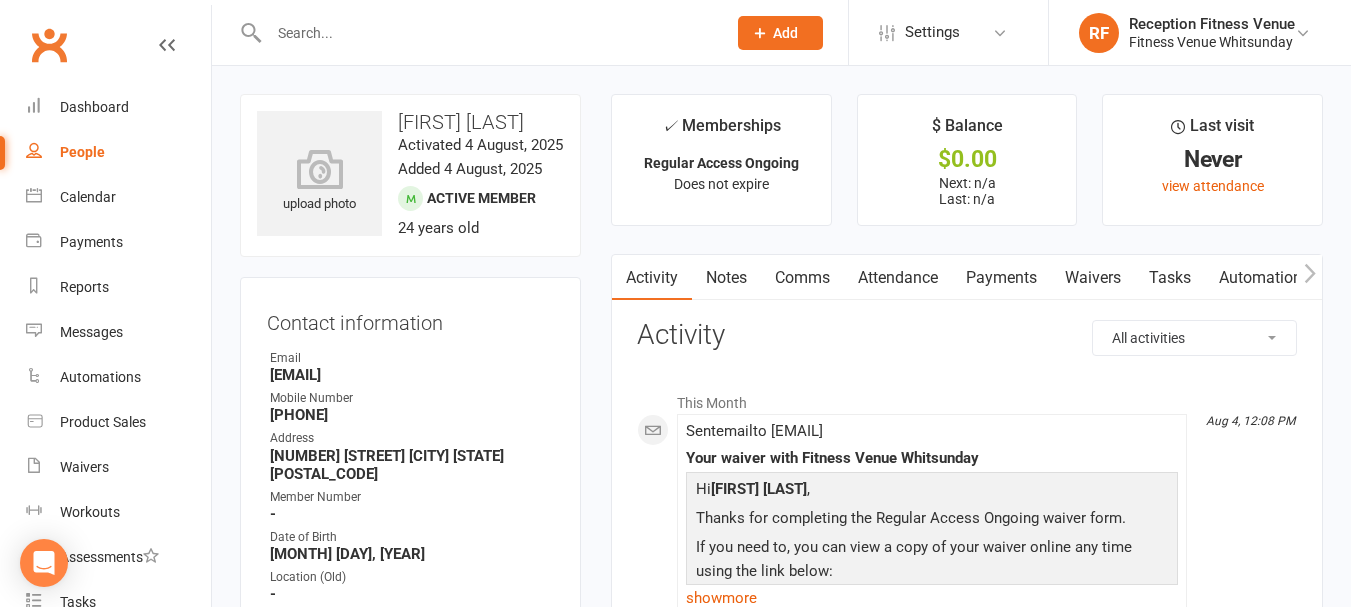 click 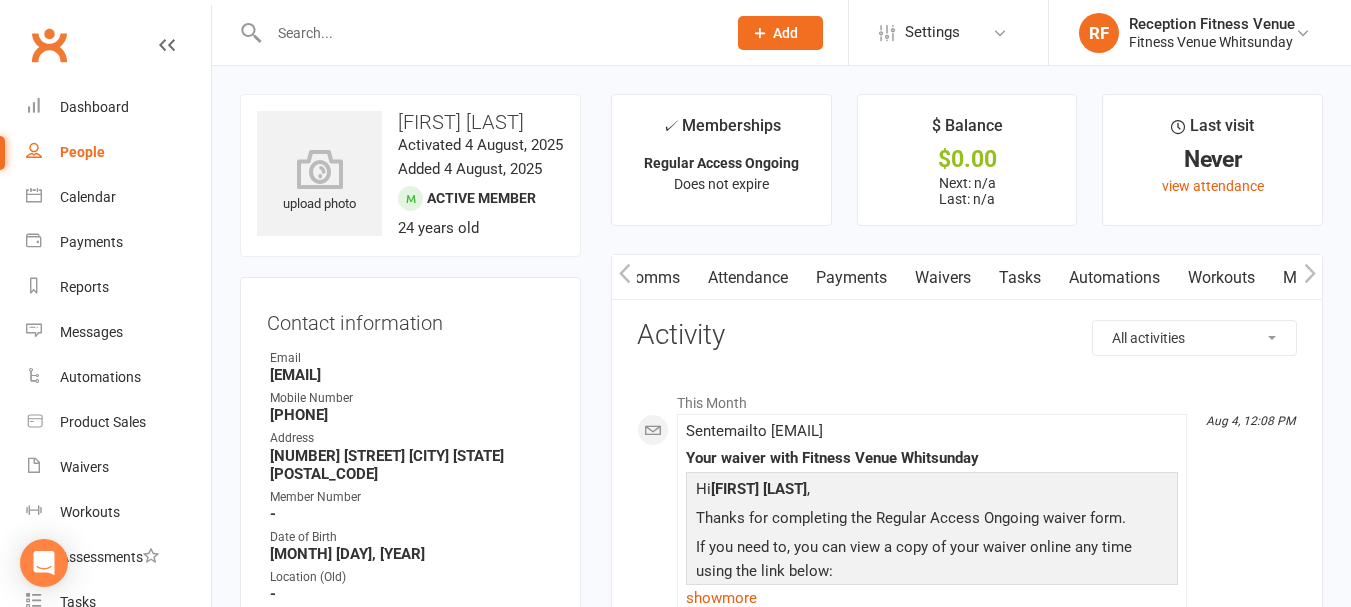 click 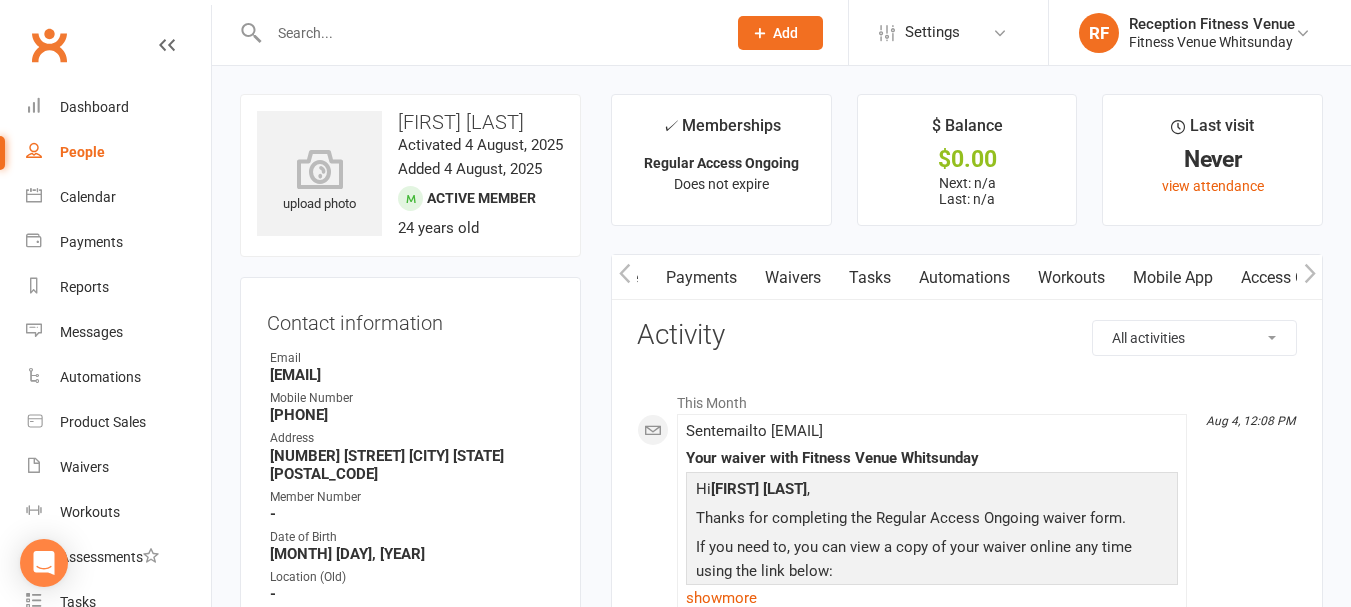 scroll, scrollTop: 0, scrollLeft: 300, axis: horizontal 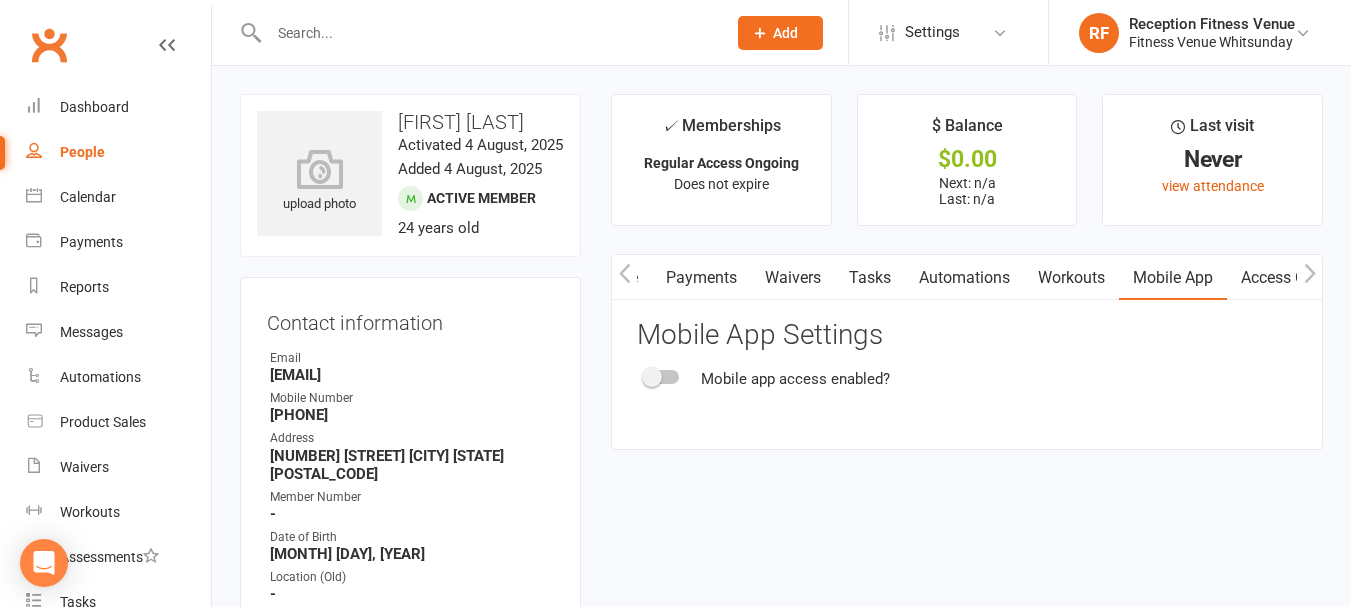 drag, startPoint x: 664, startPoint y: 385, endPoint x: 678, endPoint y: 371, distance: 19.79899 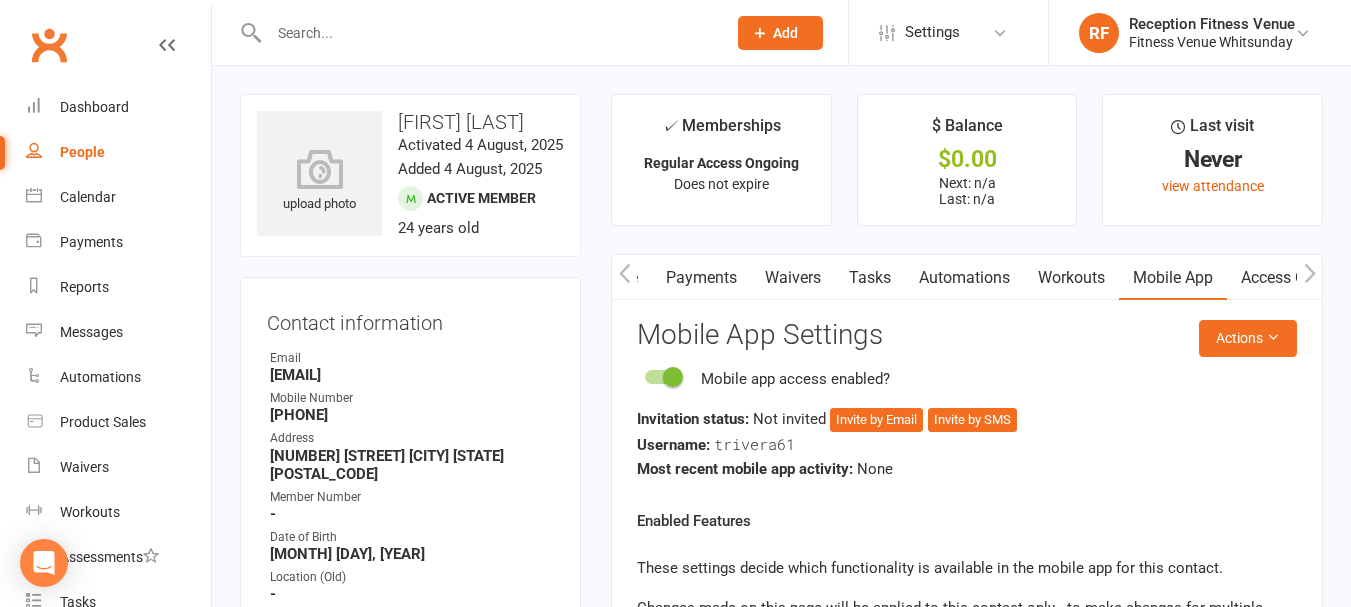 click on "Access Control" at bounding box center (1293, 278) 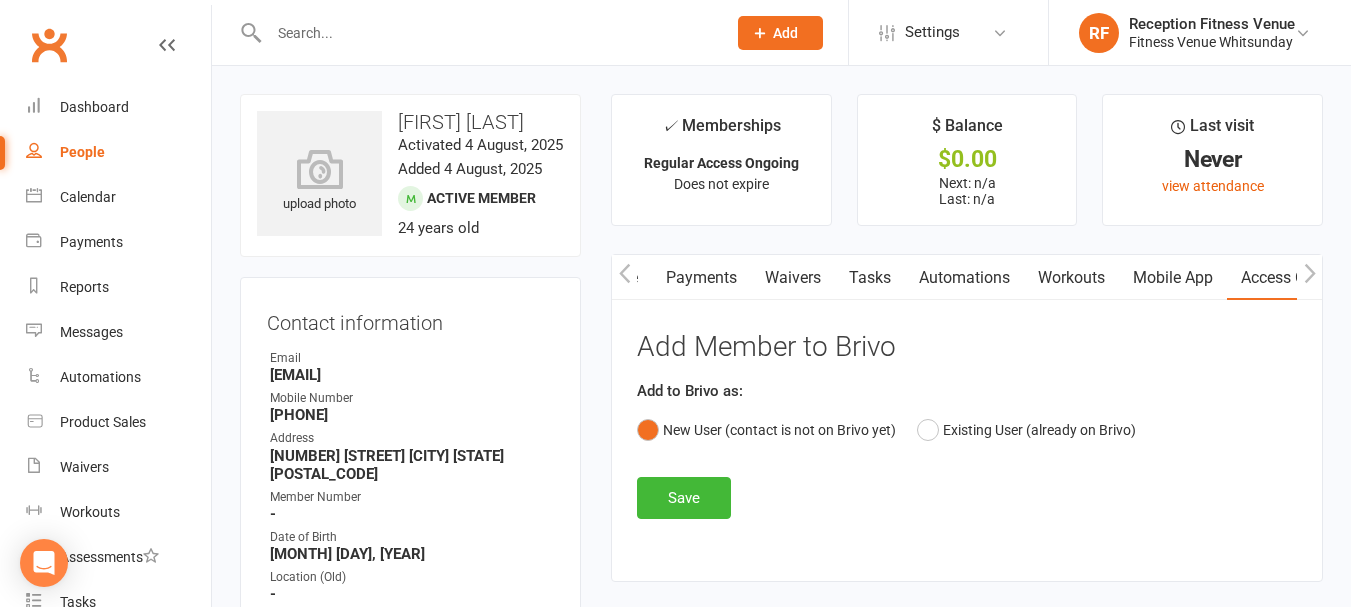 click on "Mobile App" at bounding box center [1173, 278] 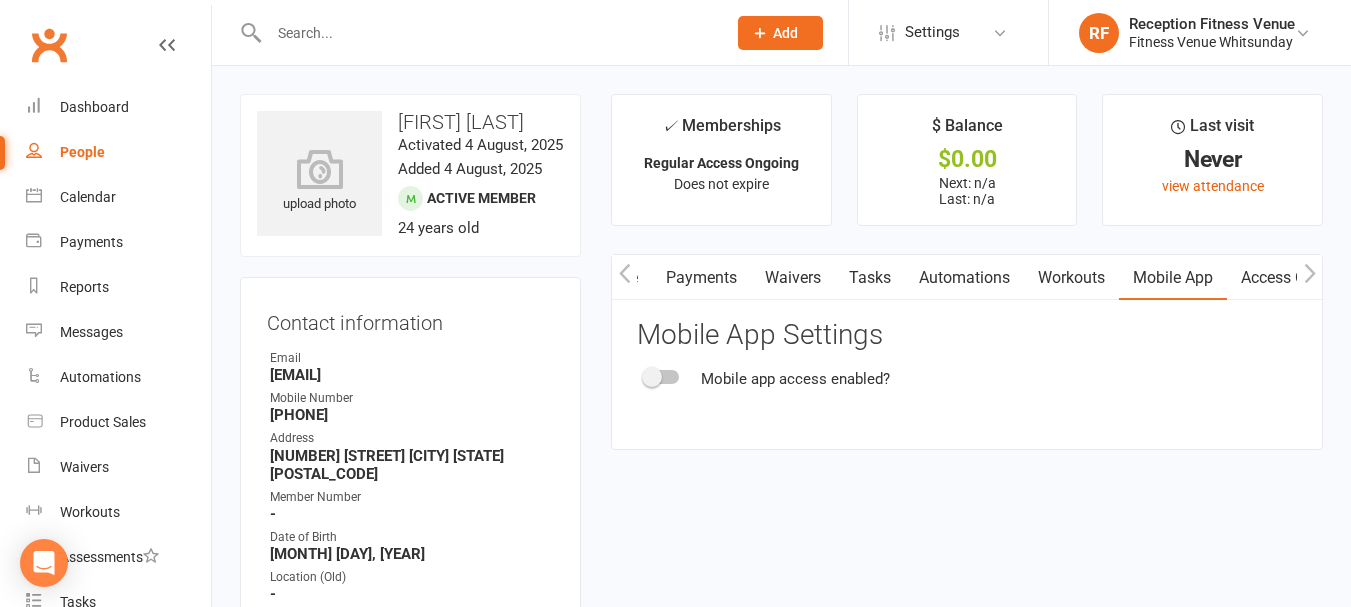 click at bounding box center (662, 377) 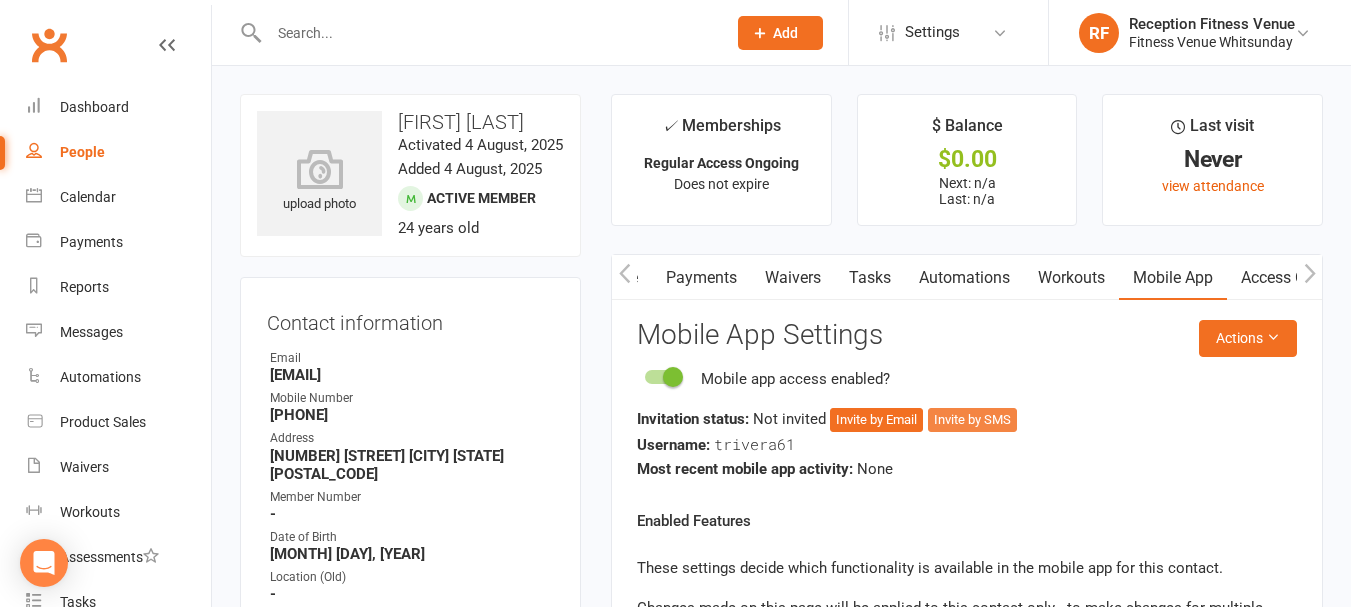 click on "Invite by SMS" at bounding box center [972, 420] 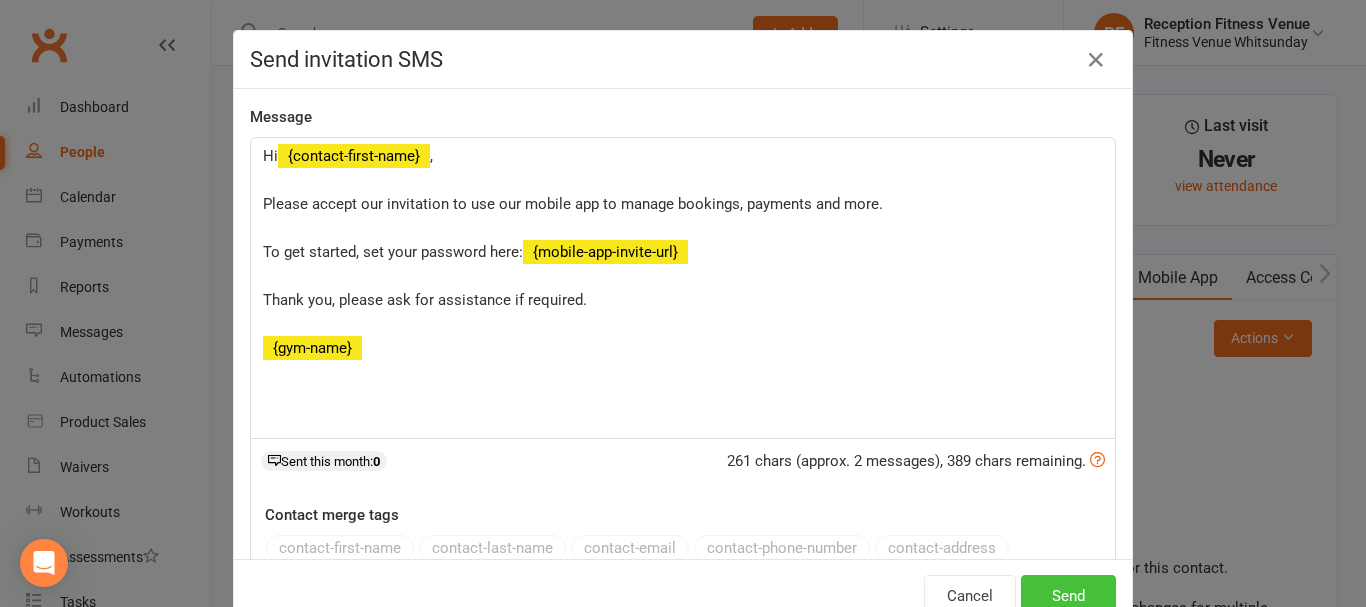 click on "Send" at bounding box center [1068, 596] 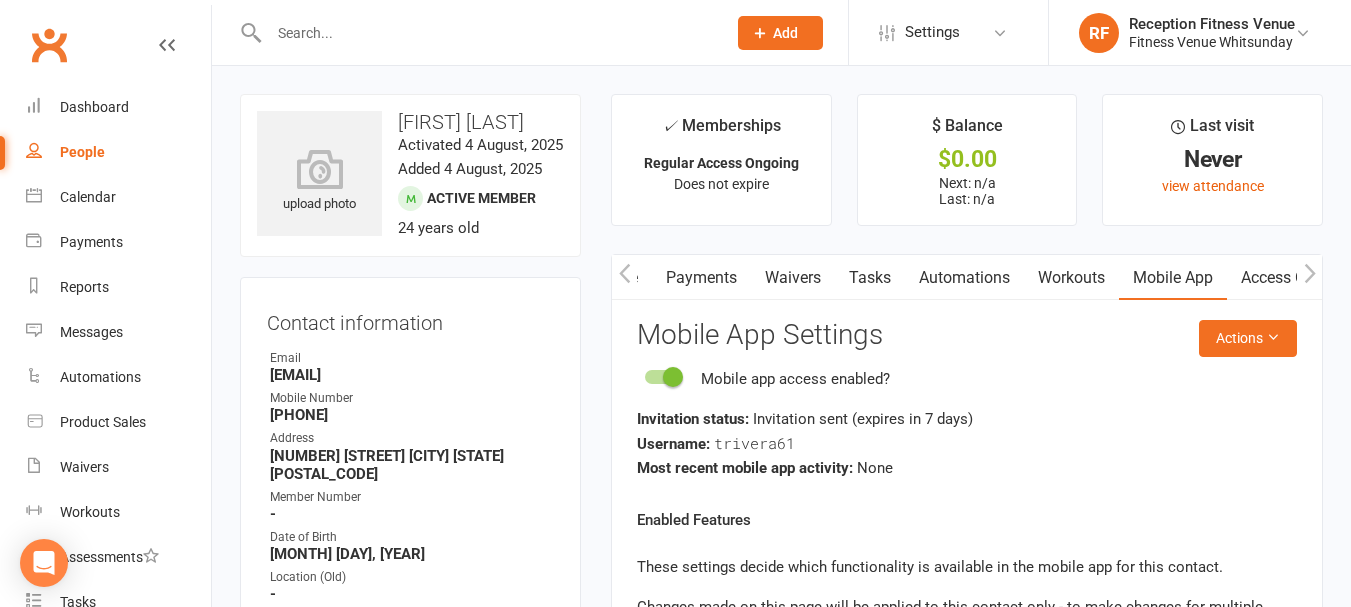 drag, startPoint x: 417, startPoint y: 379, endPoint x: 264, endPoint y: 389, distance: 153.32645 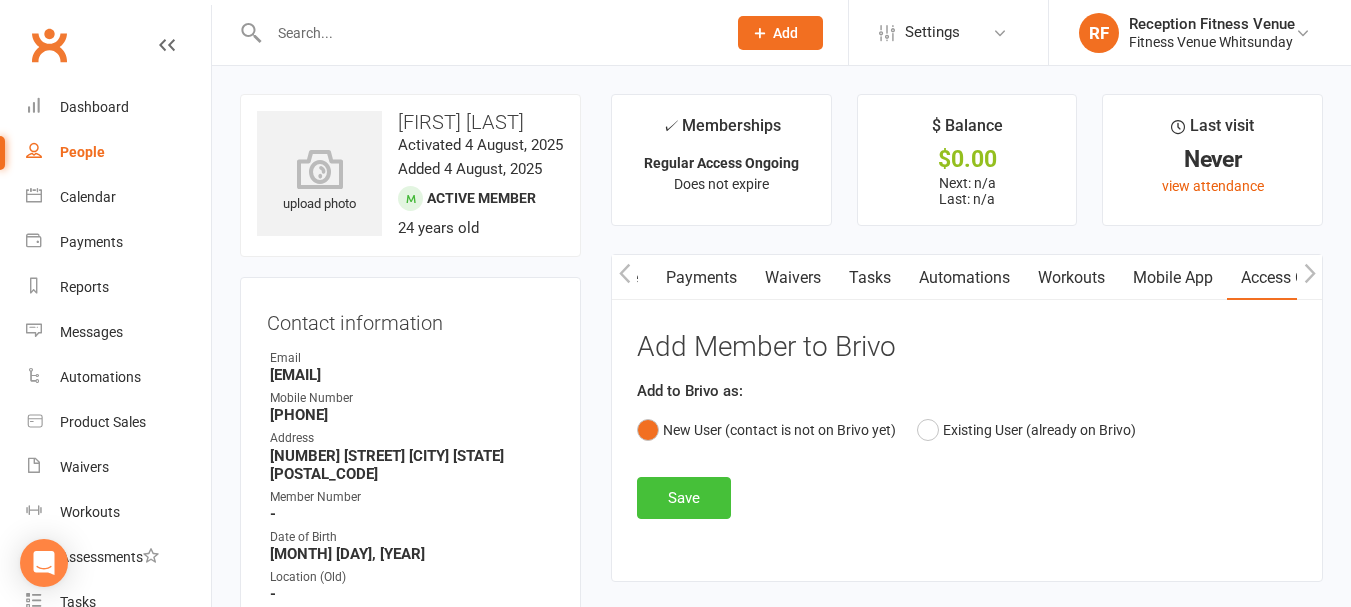 click on "Save" at bounding box center (684, 498) 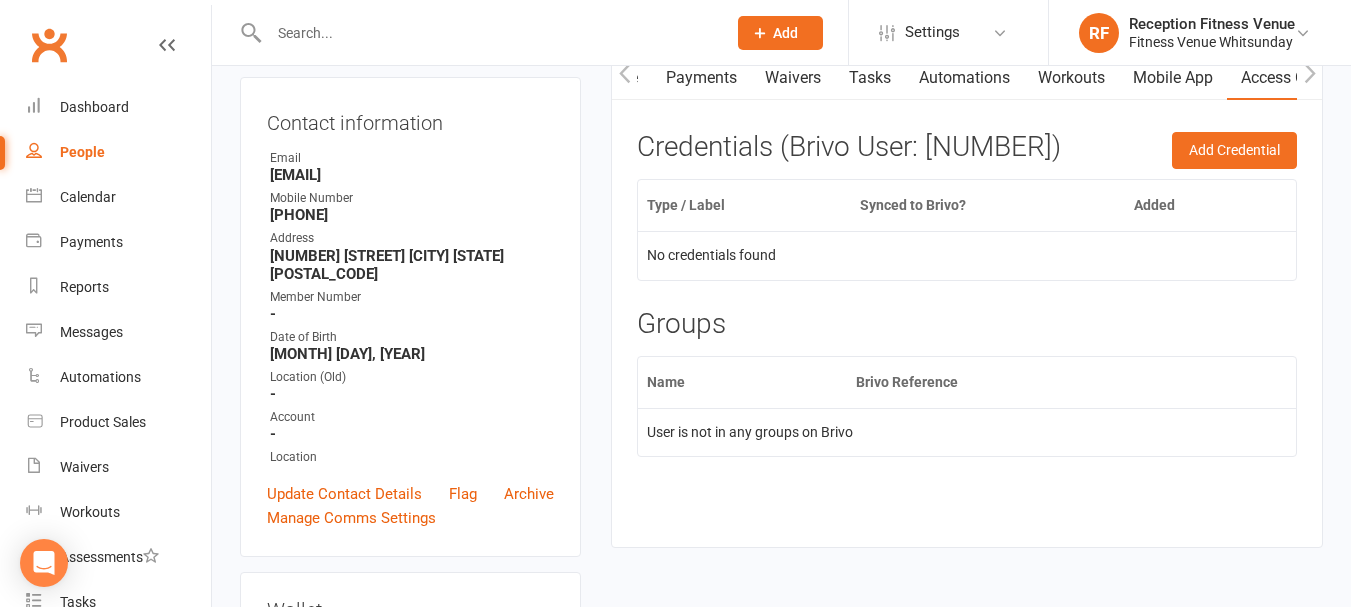 scroll, scrollTop: 0, scrollLeft: 0, axis: both 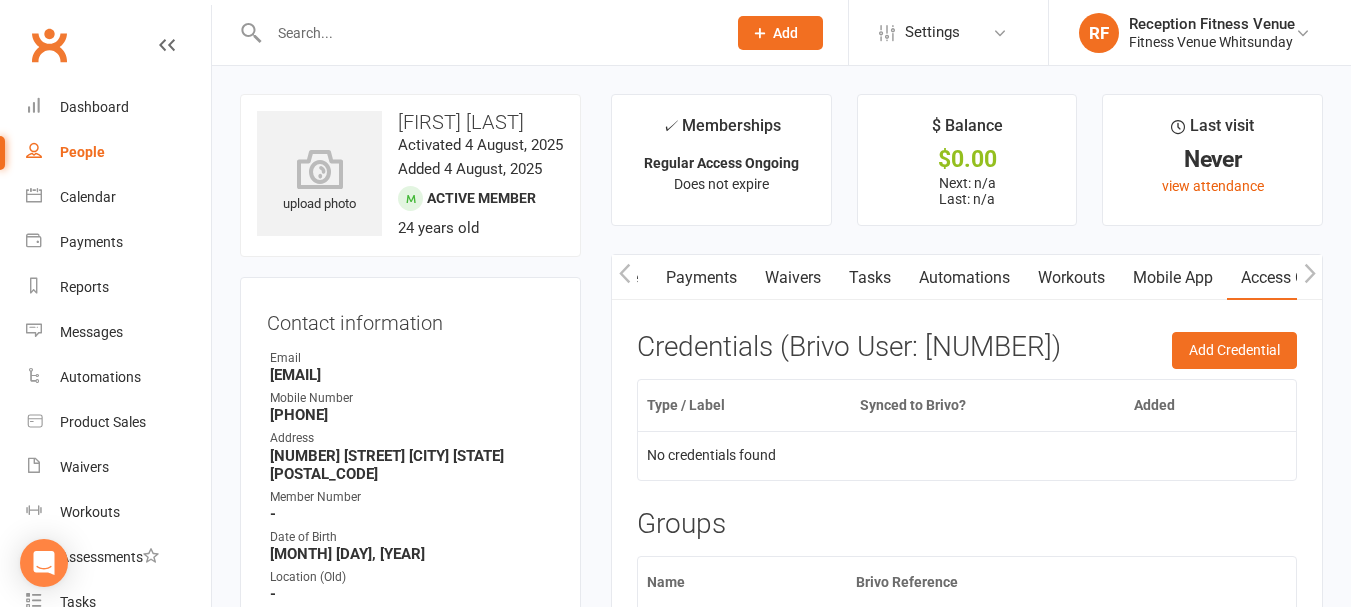 click at bounding box center (476, 32) 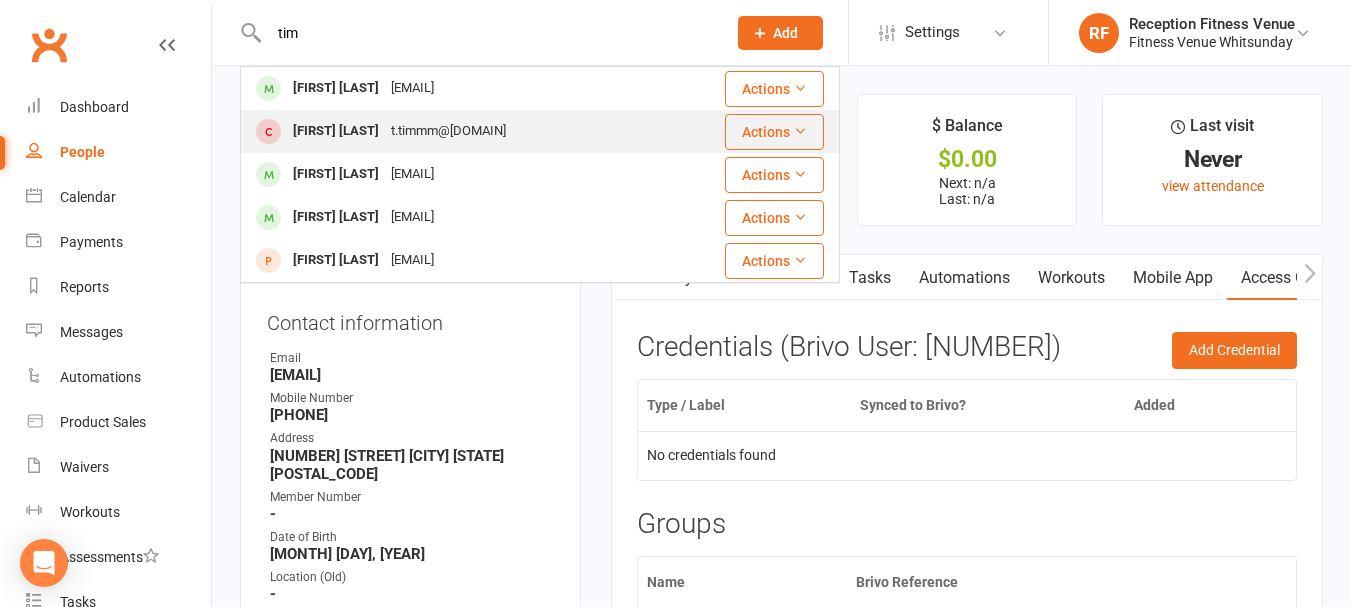 type on "tim" 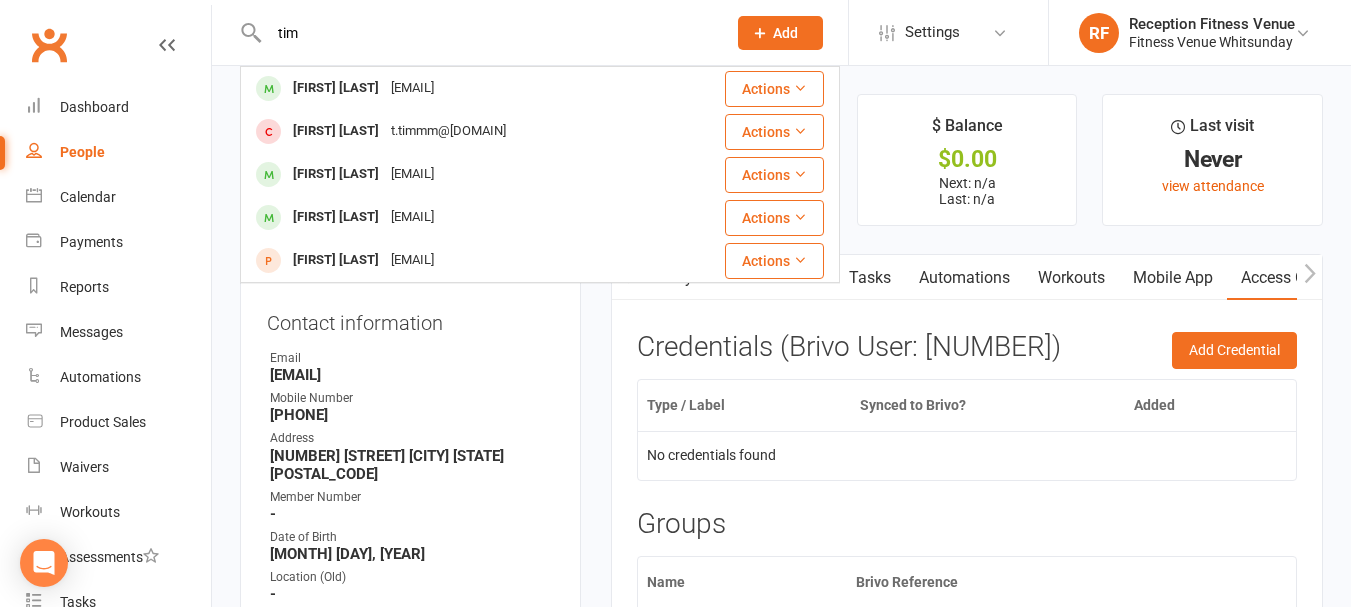 type 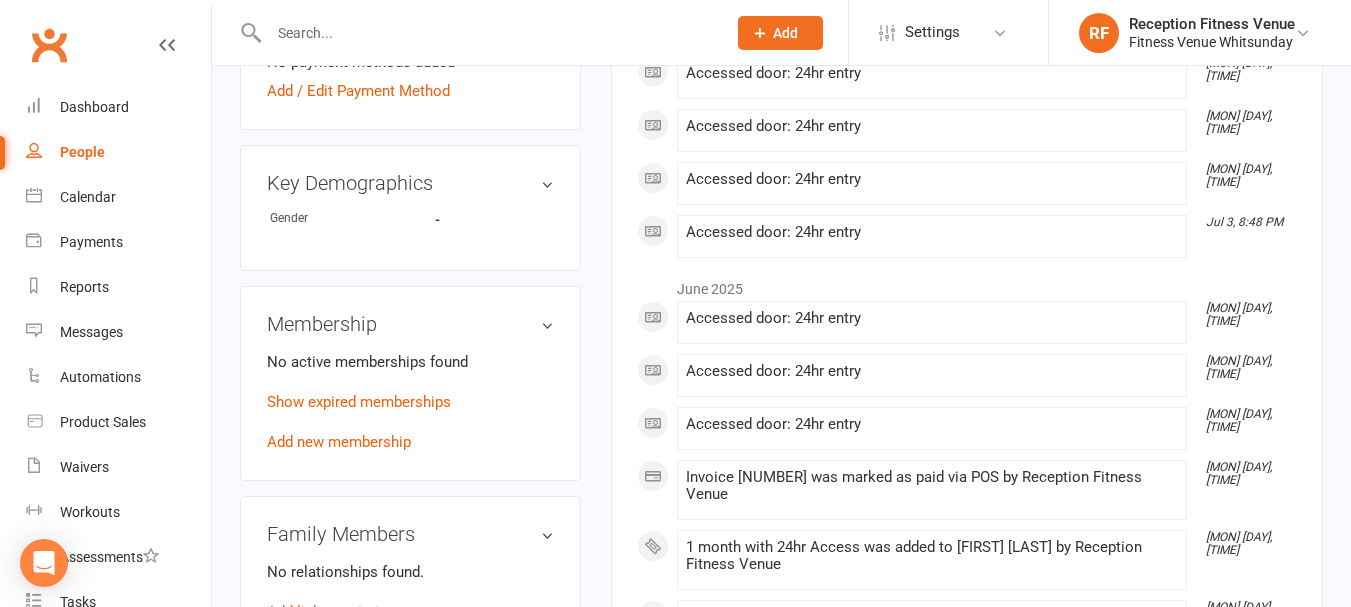 scroll, scrollTop: 900, scrollLeft: 0, axis: vertical 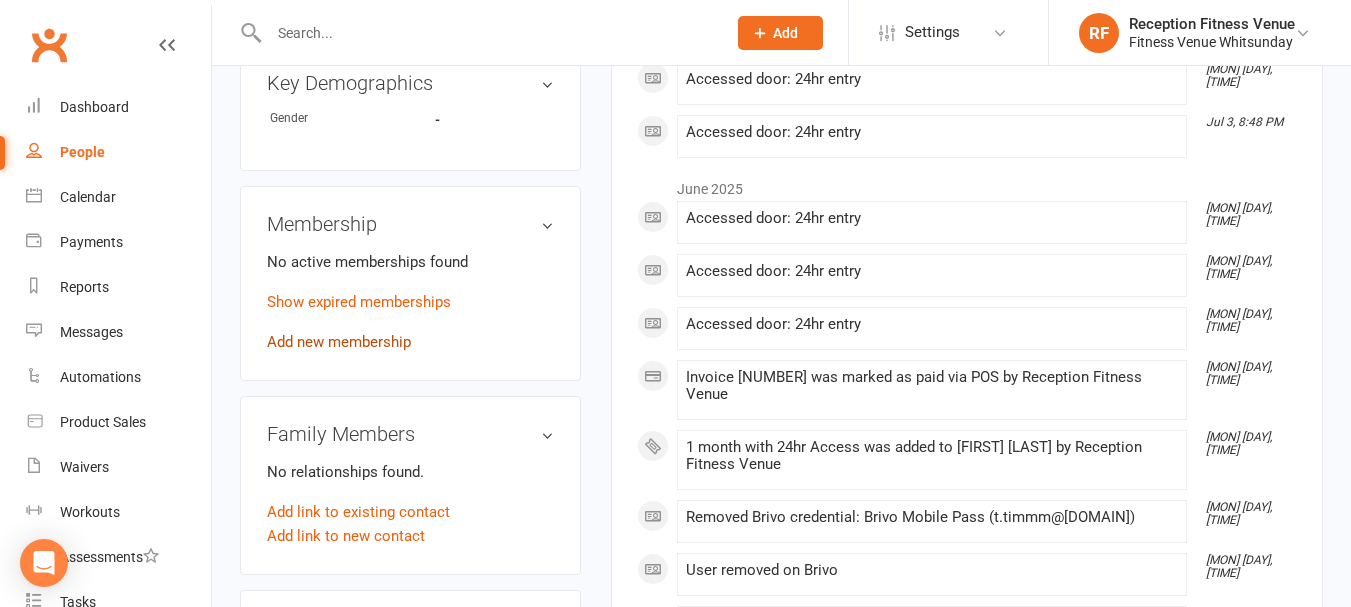 click on "Add new membership" at bounding box center [339, 342] 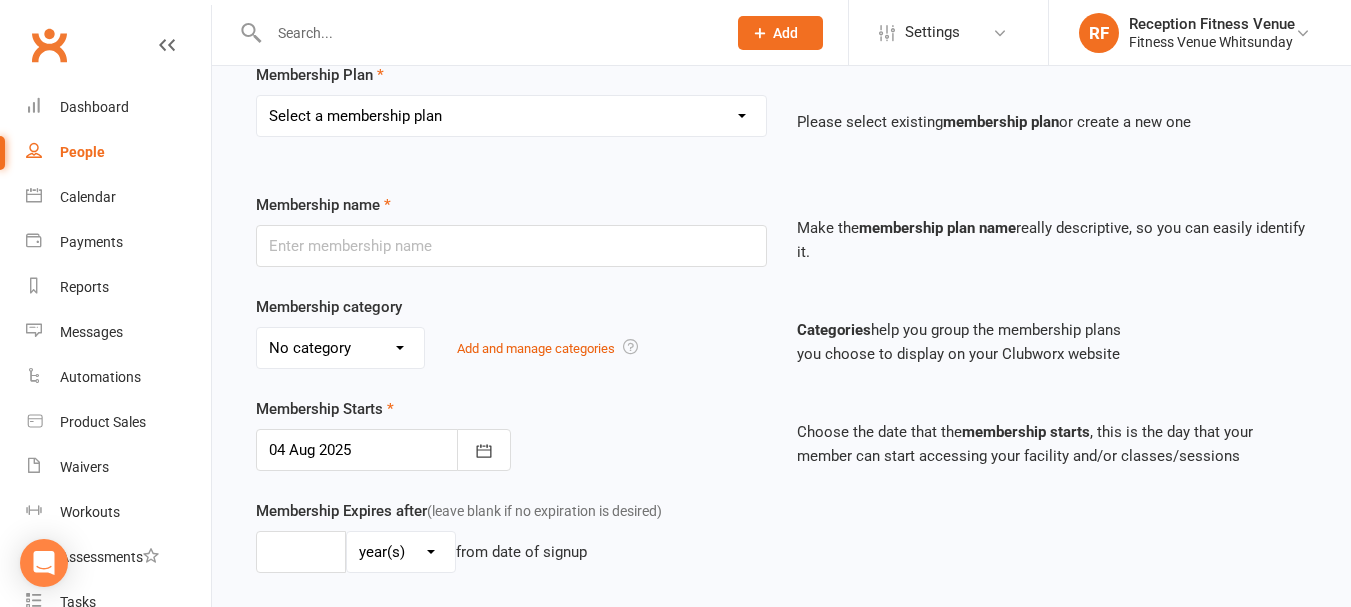 scroll, scrollTop: 0, scrollLeft: 0, axis: both 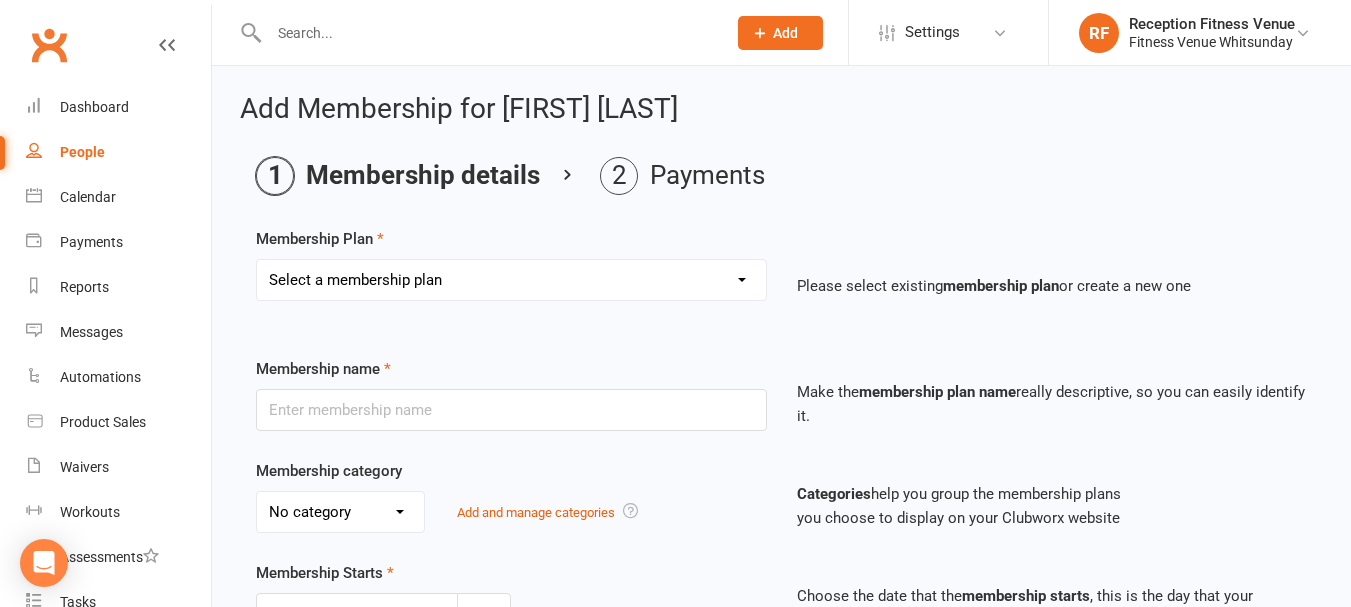 click on "Select a membership plan Create new Membership Plan Regular Access Ongoing Regular Ongoing Mates Rates Base Rate 1 month Select Rate 1 Month 3 Months 6 Months 12 months 10 Pass 10 Pass Select 1 Week Workcover 8 Week Challenge FV Staff 1 Month Student Regular Kids Personal Training PAYG Student Ongoing Casual Attendance 10 Pass Student 5 Pass Infrared Sauna 1 Week Student 2 Weeks 6 Week Reset" at bounding box center (511, 280) 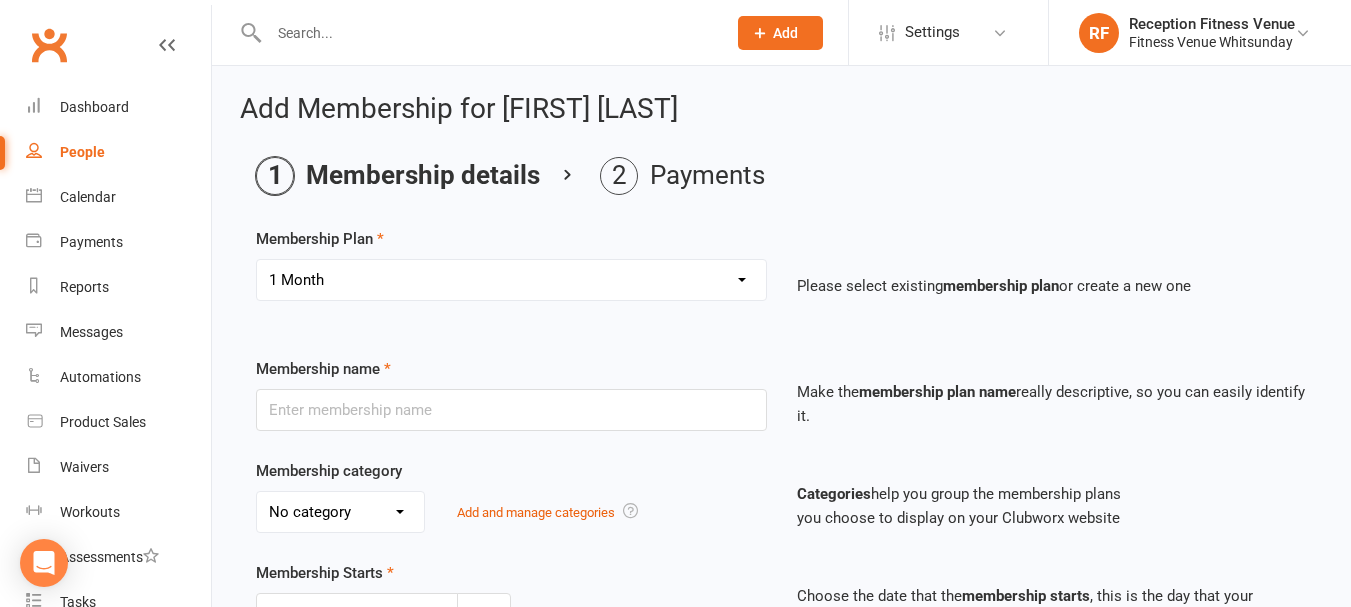 click on "Select a membership plan Create new Membership Plan Regular Access Ongoing Regular Ongoing Mates Rates Base Rate 1 month Select Rate 1 Month 3 Months 6 Months 12 months 10 Pass 10 Pass Select 1 Week Workcover 8 Week Challenge FV Staff 1 Month Student Regular Kids Personal Training PAYG Student Ongoing Casual Attendance 10 Pass Student 5 Pass Infrared Sauna 1 Week Student 2 Weeks 6 Week Reset" at bounding box center (511, 280) 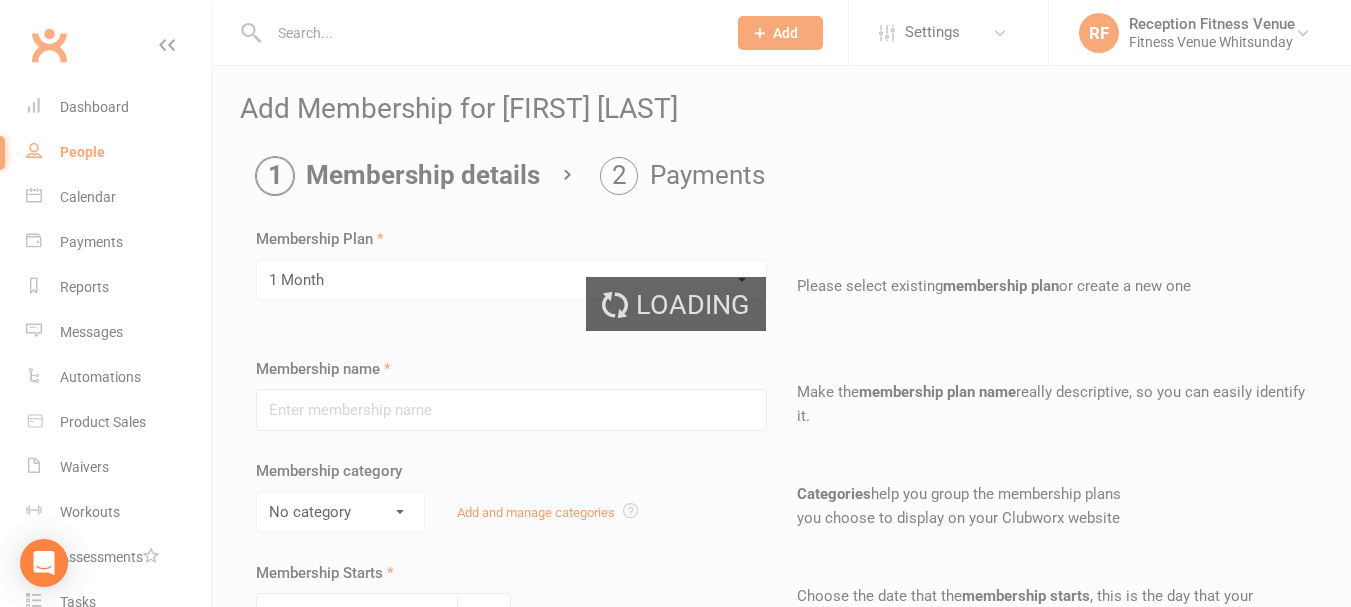 scroll, scrollTop: 664, scrollLeft: 0, axis: vertical 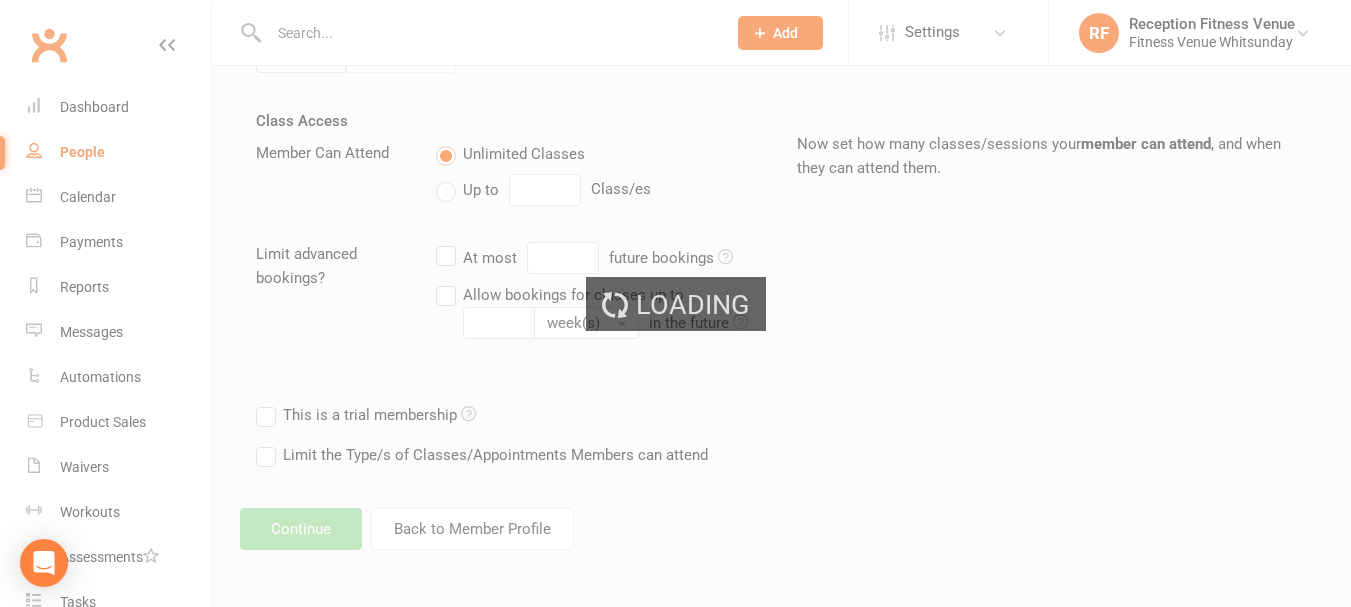 type on "1 Month" 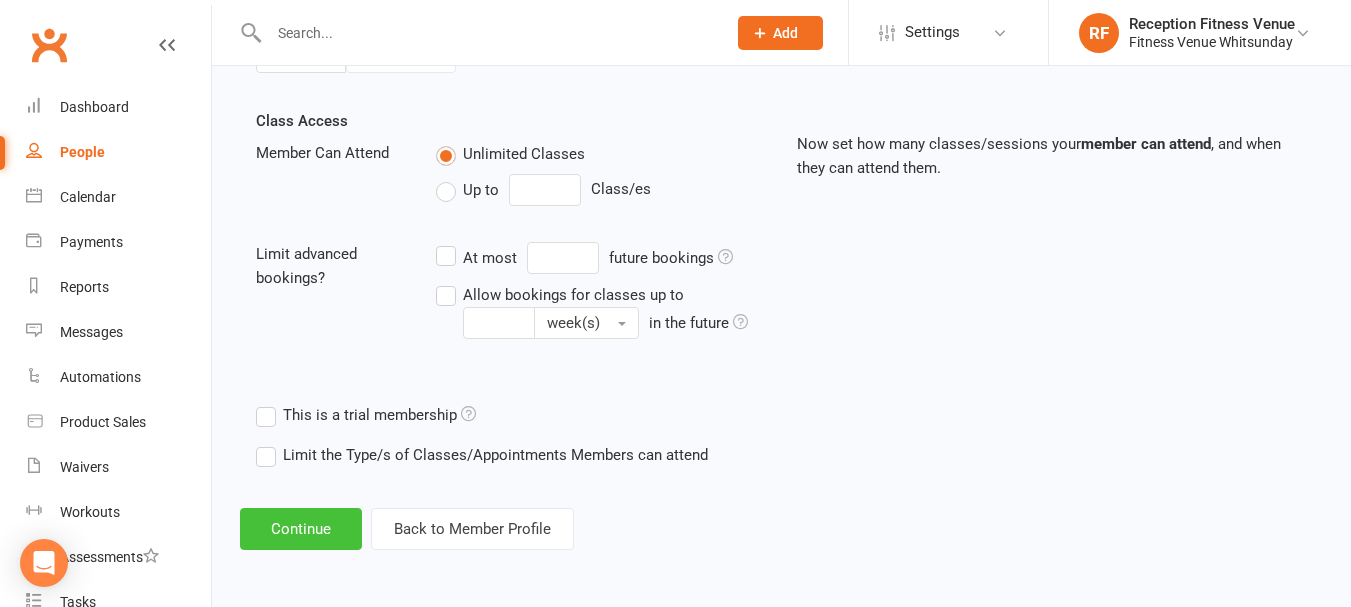 drag, startPoint x: 297, startPoint y: 535, endPoint x: 307, endPoint y: 519, distance: 18.867962 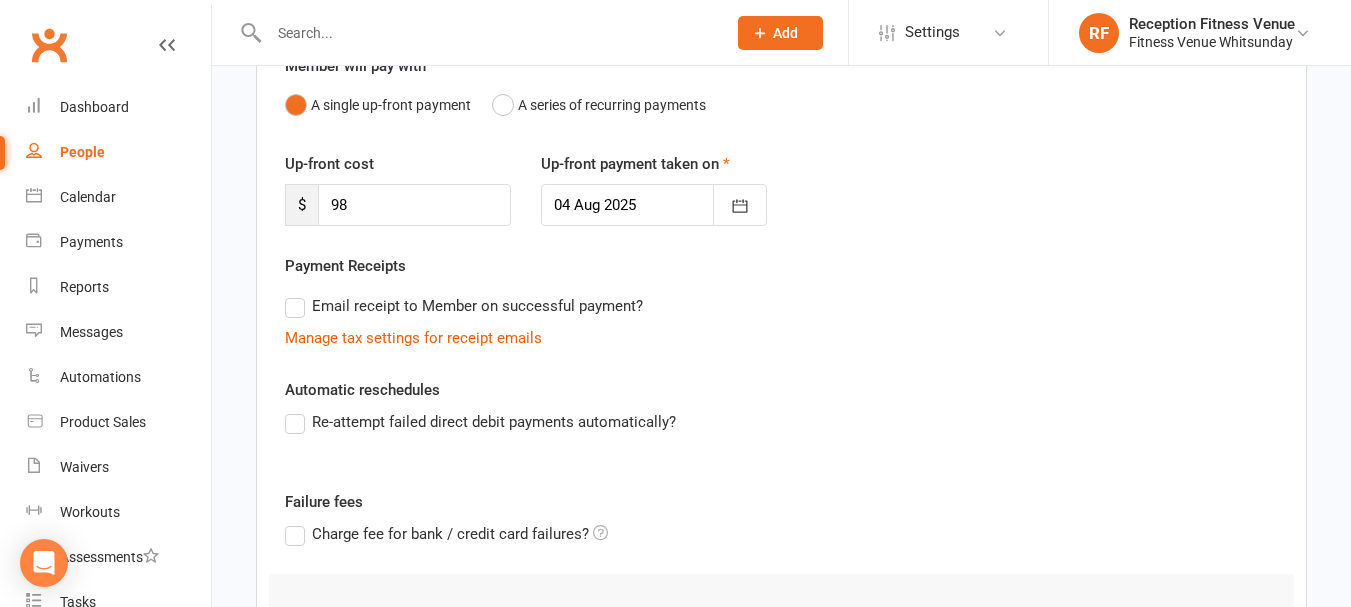 scroll, scrollTop: 482, scrollLeft: 0, axis: vertical 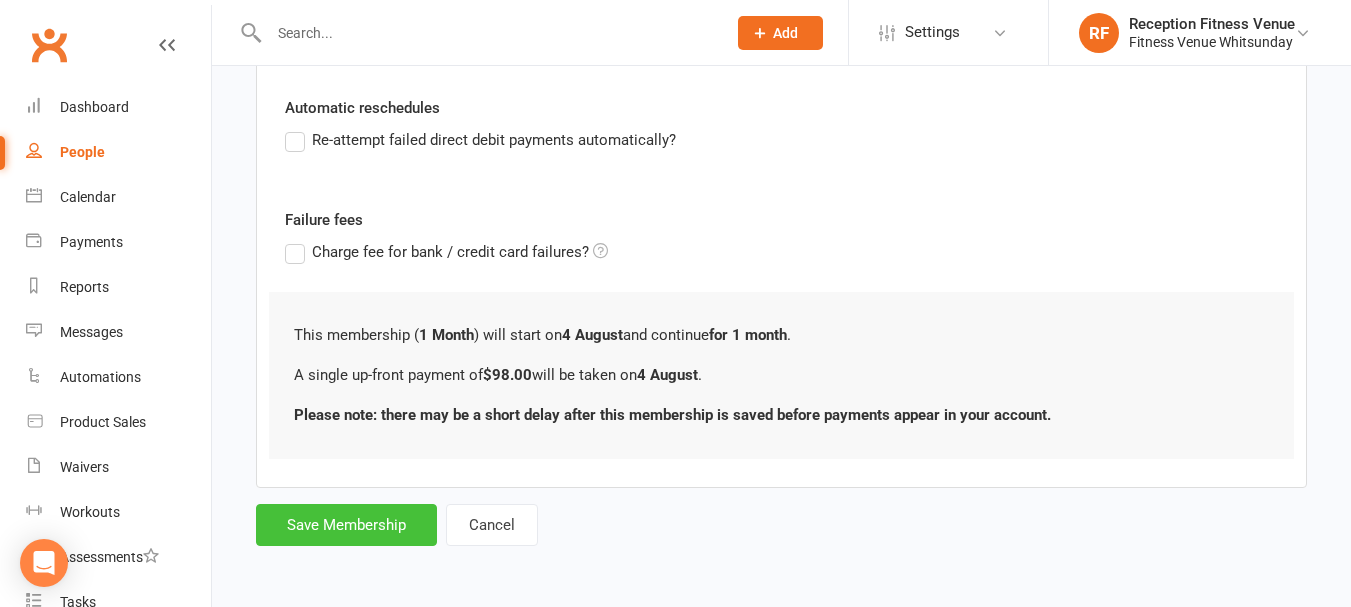 click on "Save Membership" at bounding box center (346, 525) 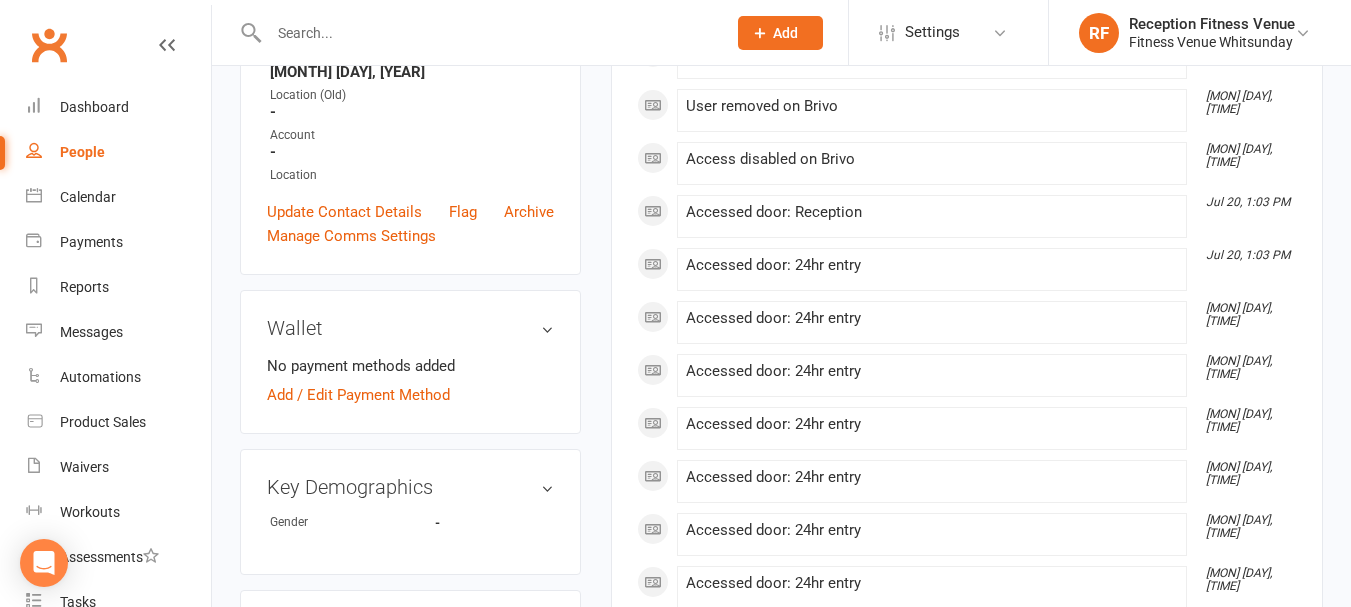 scroll, scrollTop: 0, scrollLeft: 0, axis: both 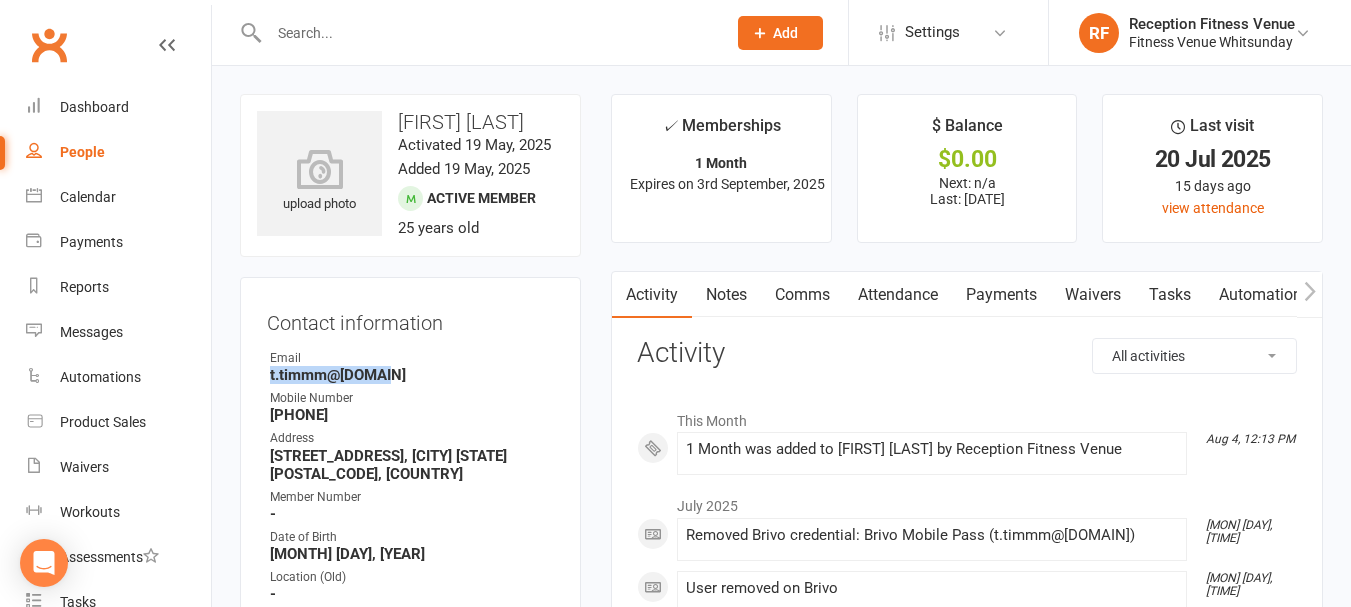 drag, startPoint x: 411, startPoint y: 376, endPoint x: 252, endPoint y: 376, distance: 159 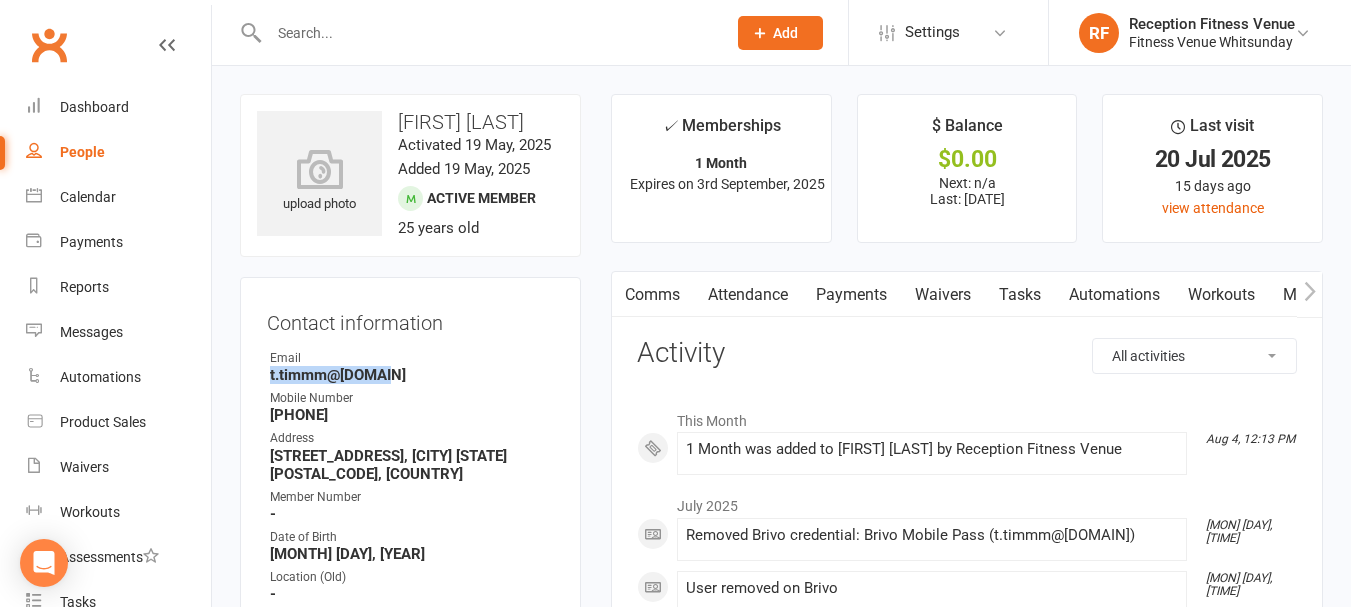 click 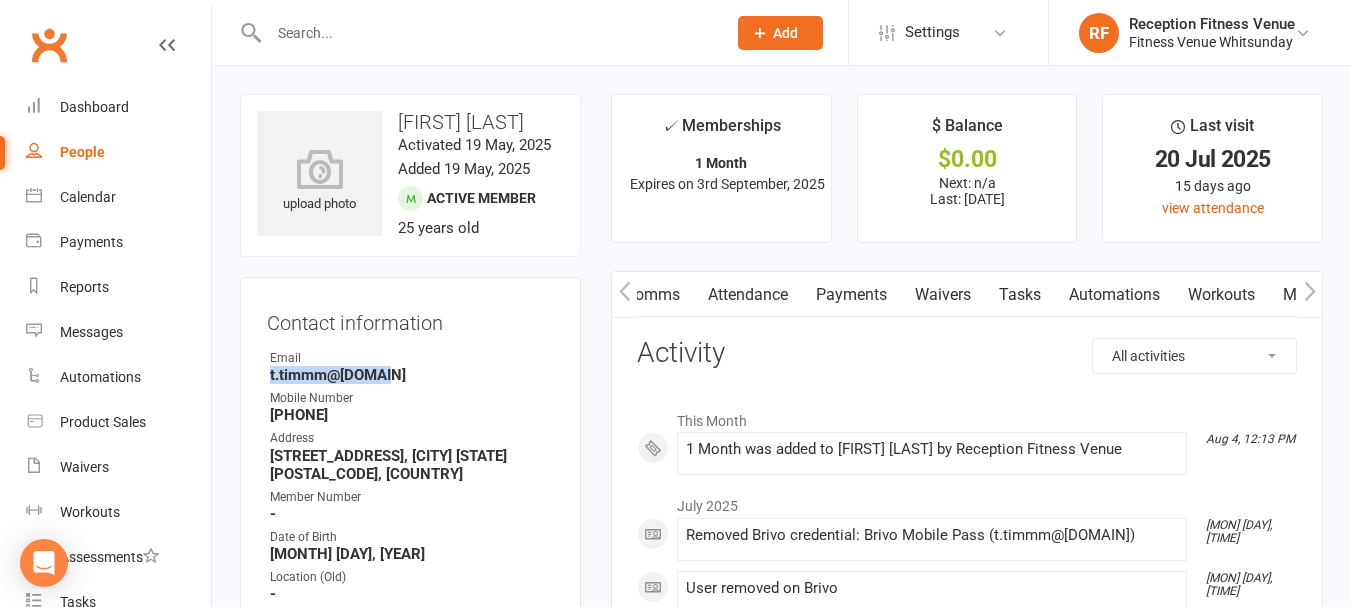 click 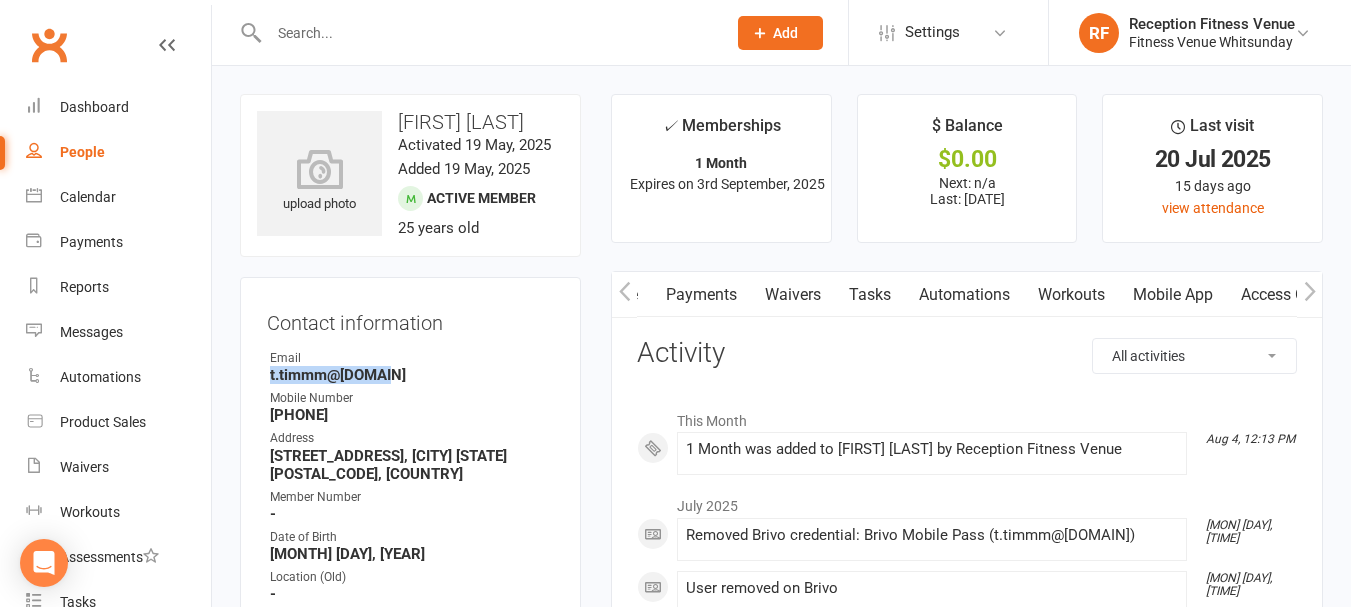 scroll, scrollTop: 0, scrollLeft: 300, axis: horizontal 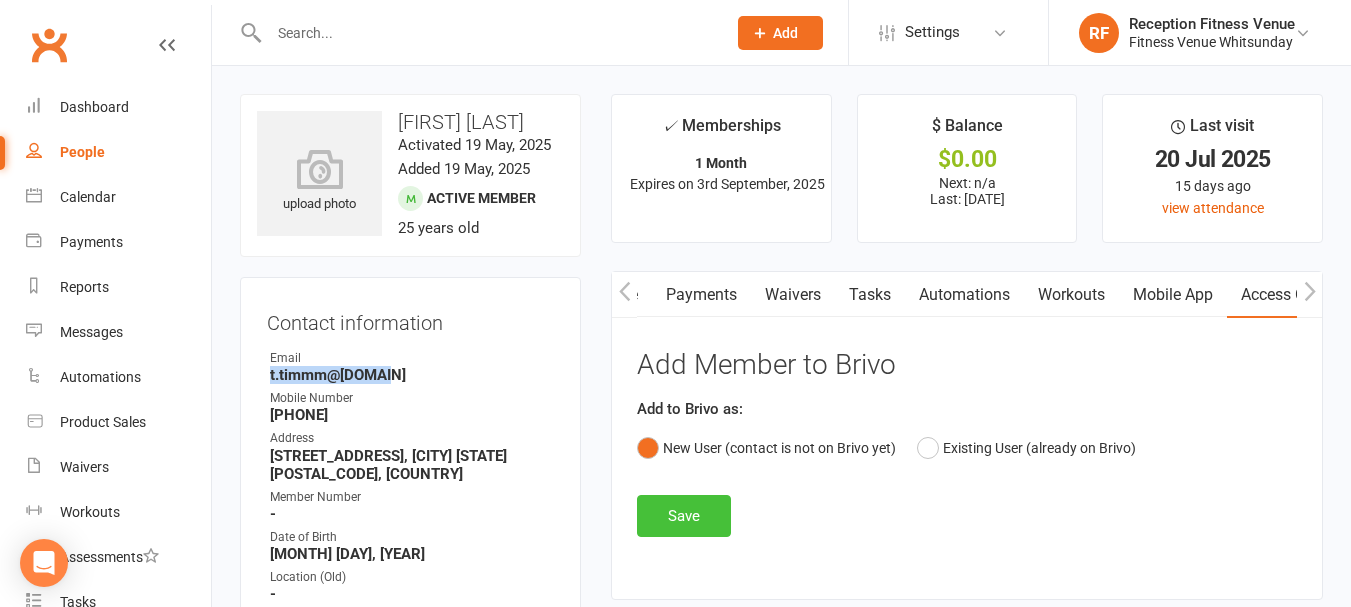 click on "Save" at bounding box center (684, 516) 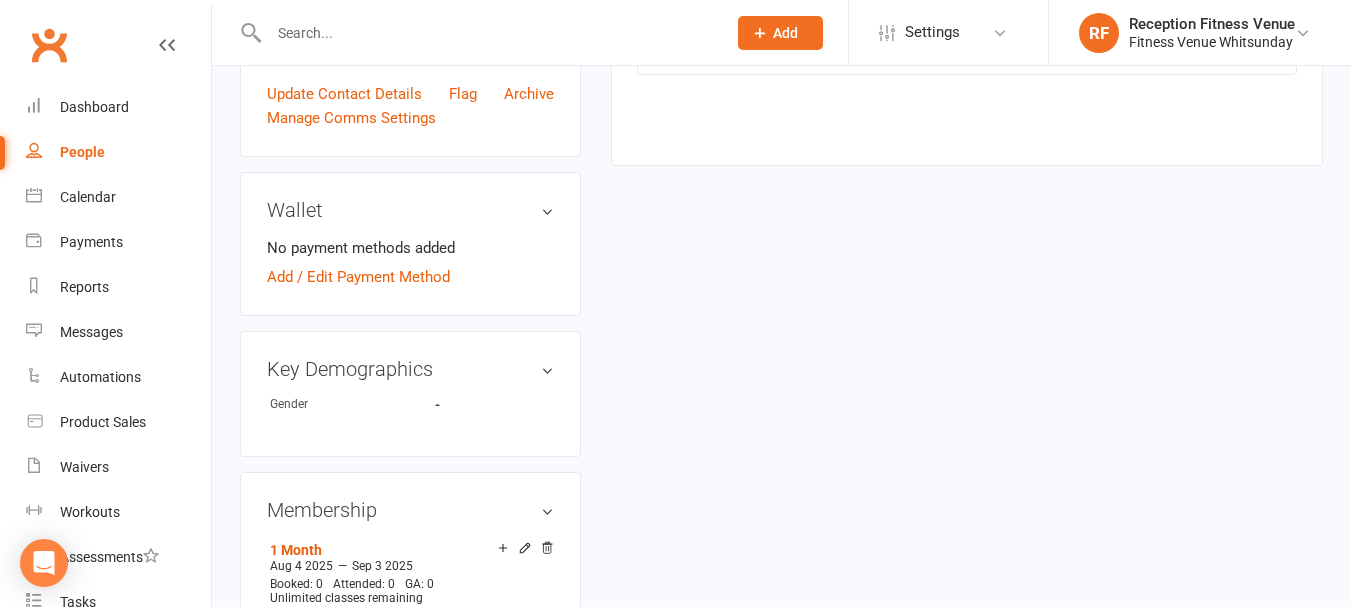scroll, scrollTop: 0, scrollLeft: 0, axis: both 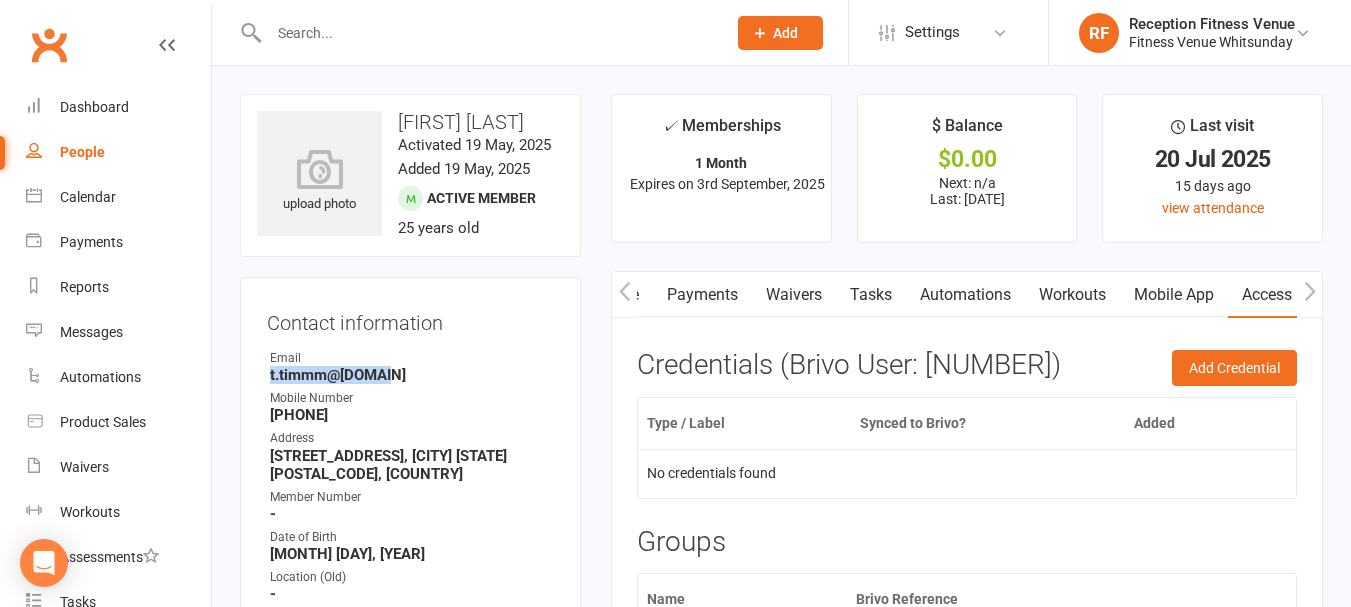 click on "Payments" at bounding box center [702, 295] 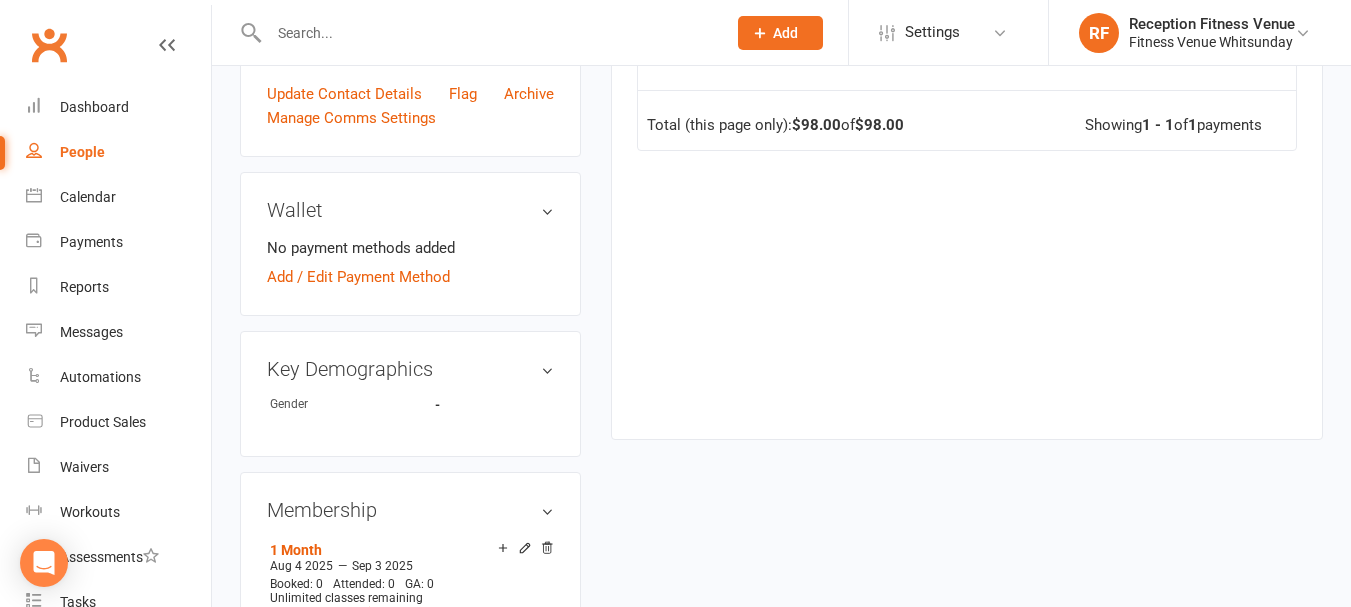 scroll, scrollTop: 300, scrollLeft: 0, axis: vertical 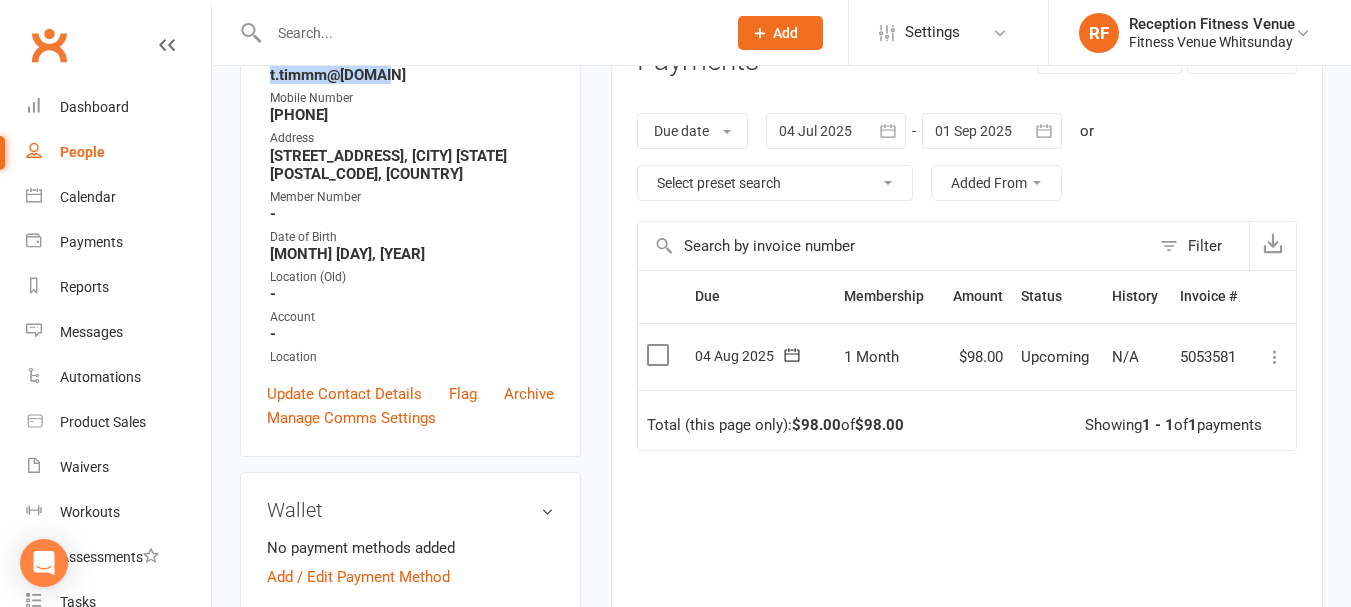 click at bounding box center (660, 355) 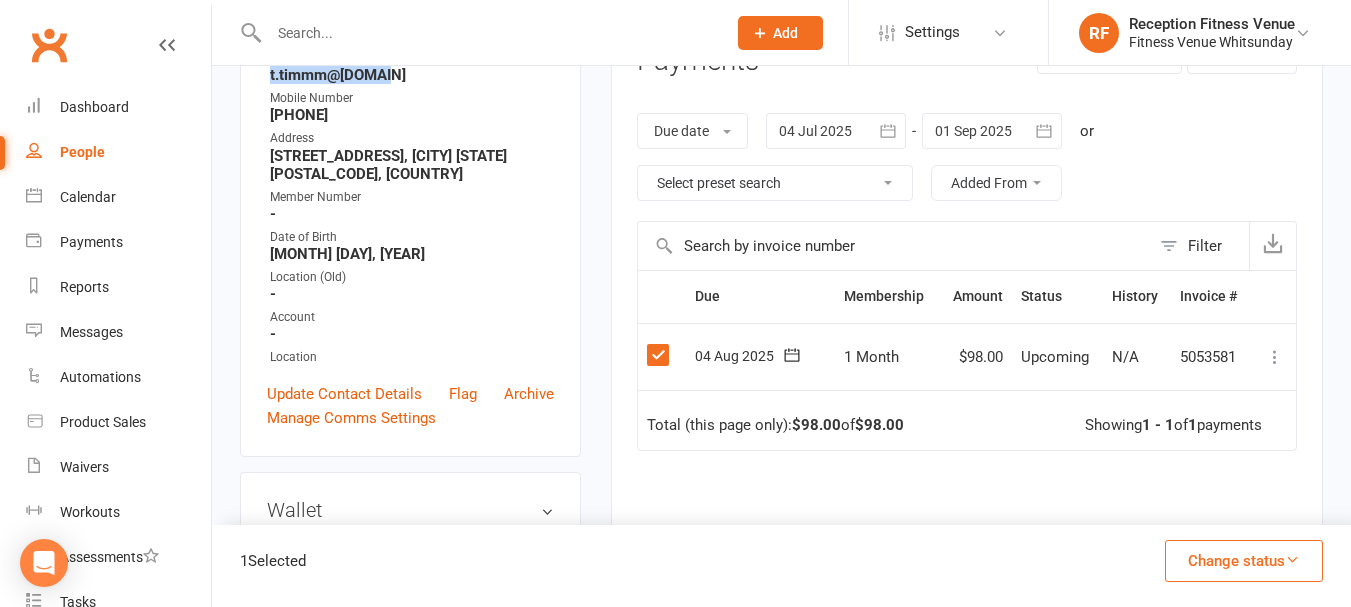 click on "Change status" at bounding box center [1244, 561] 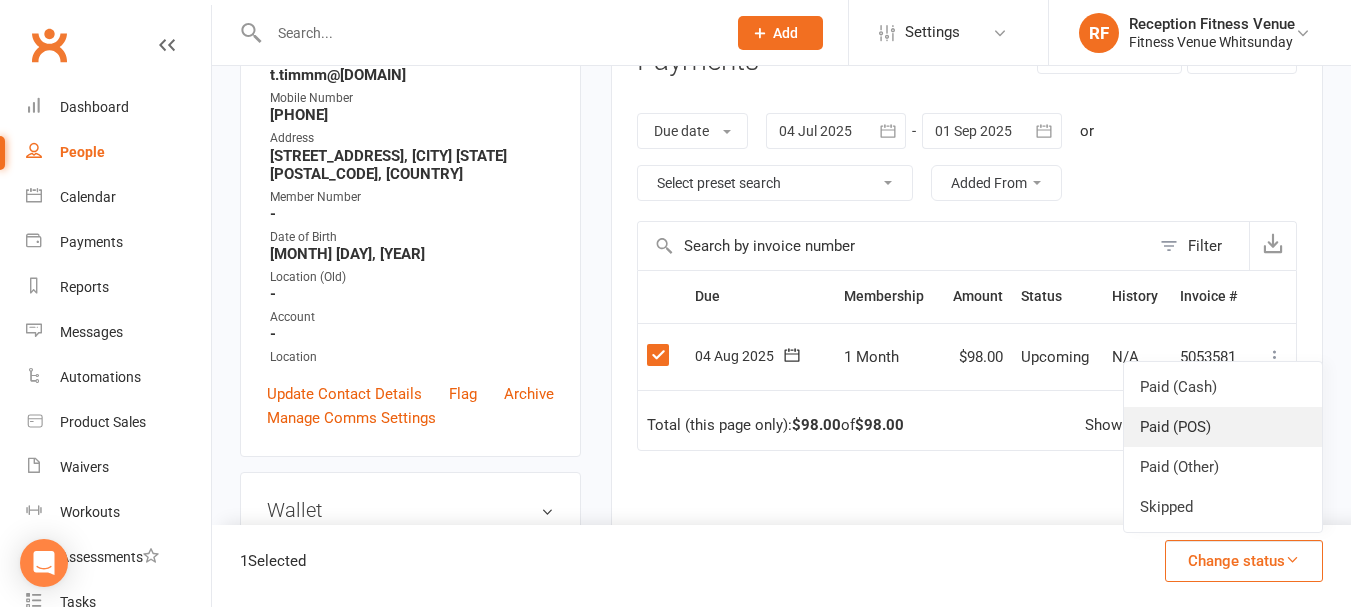 click on "Paid (POS)" at bounding box center (1223, 427) 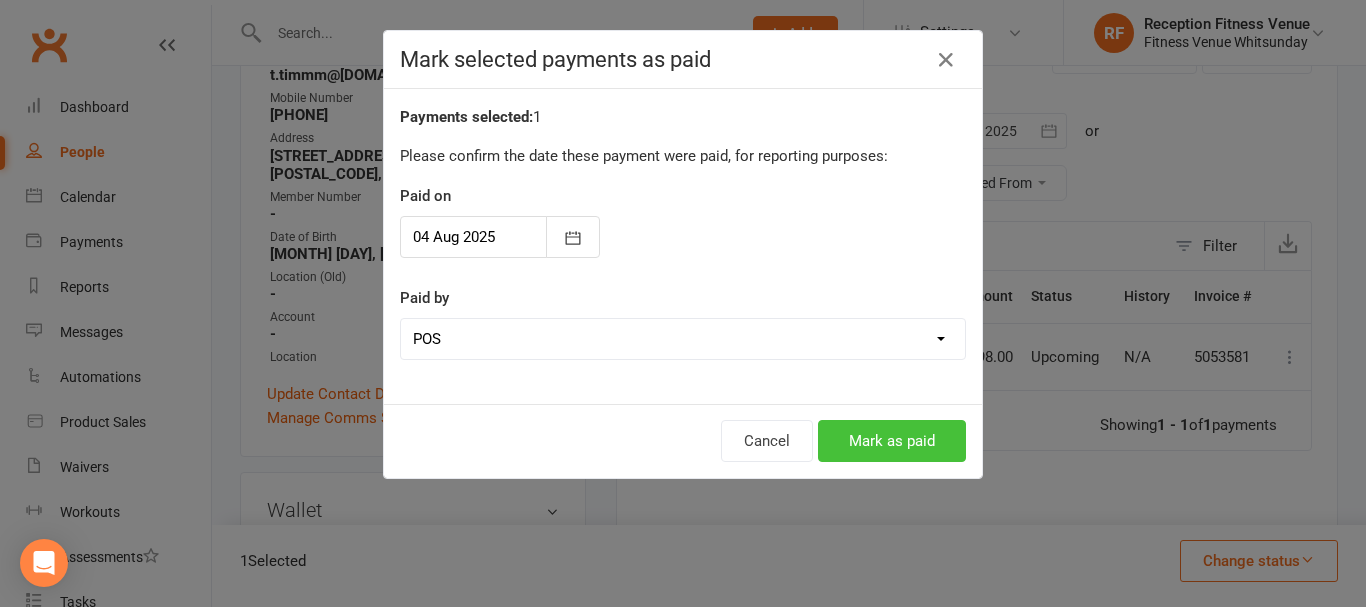 click on "Mark as paid" at bounding box center (892, 441) 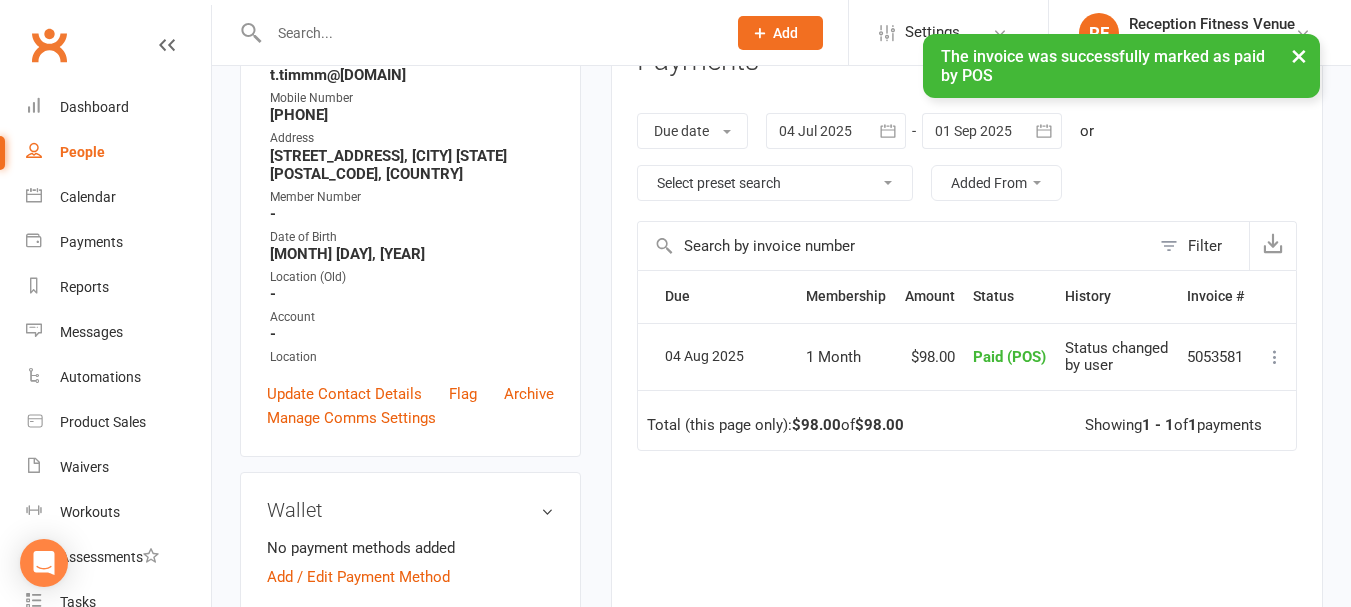 click on "×" at bounding box center (1299, 55) 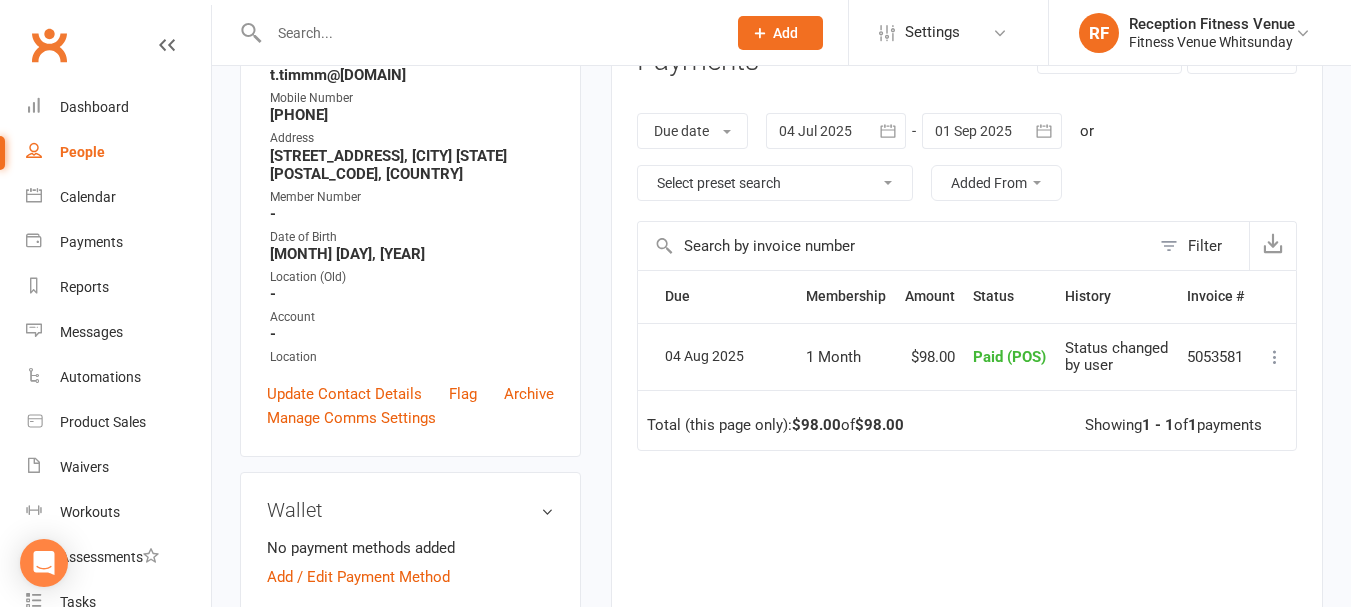 type 